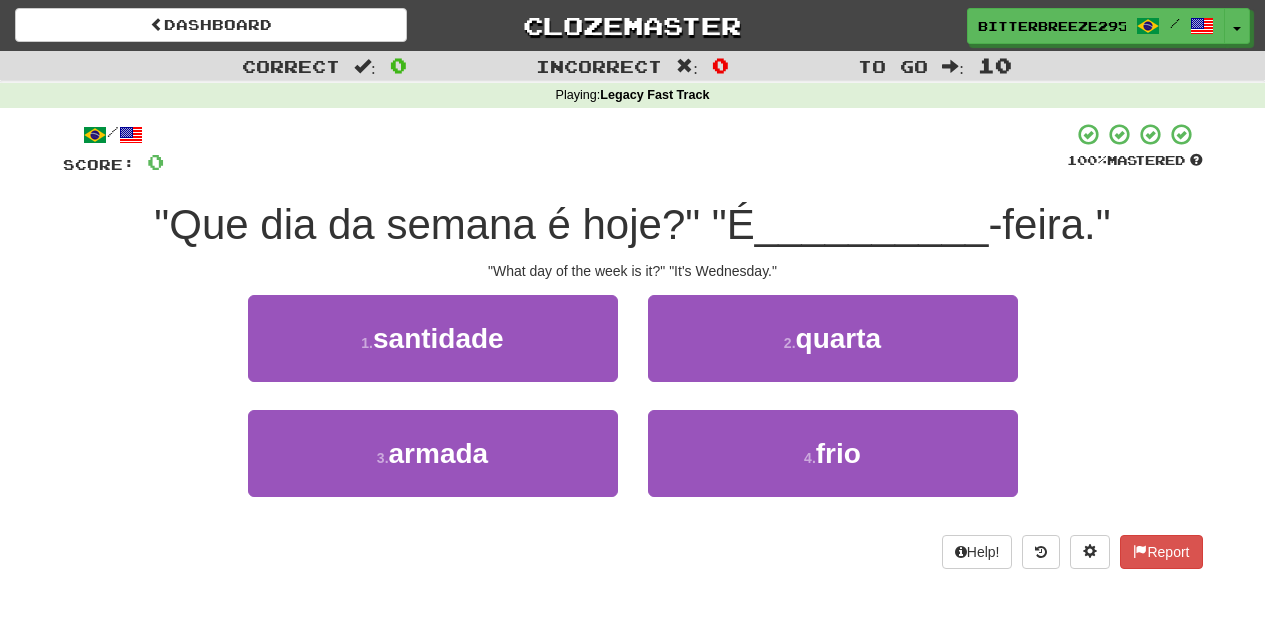 scroll, scrollTop: 66, scrollLeft: 0, axis: vertical 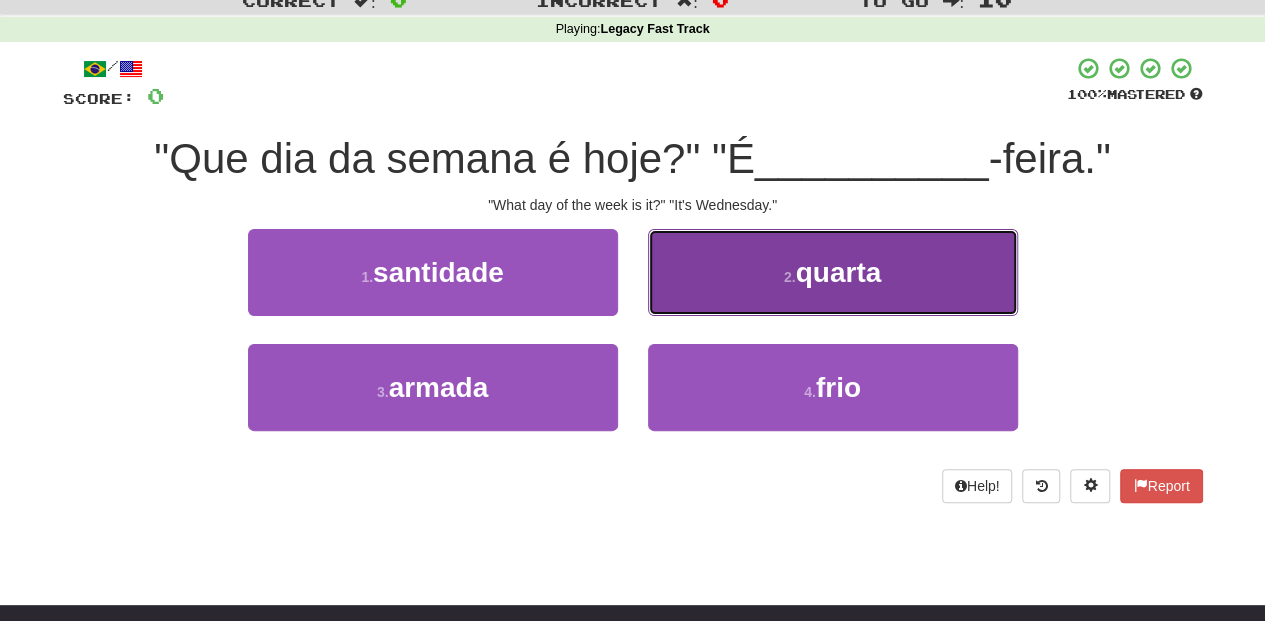 click on "2 . quarta" at bounding box center (833, 272) 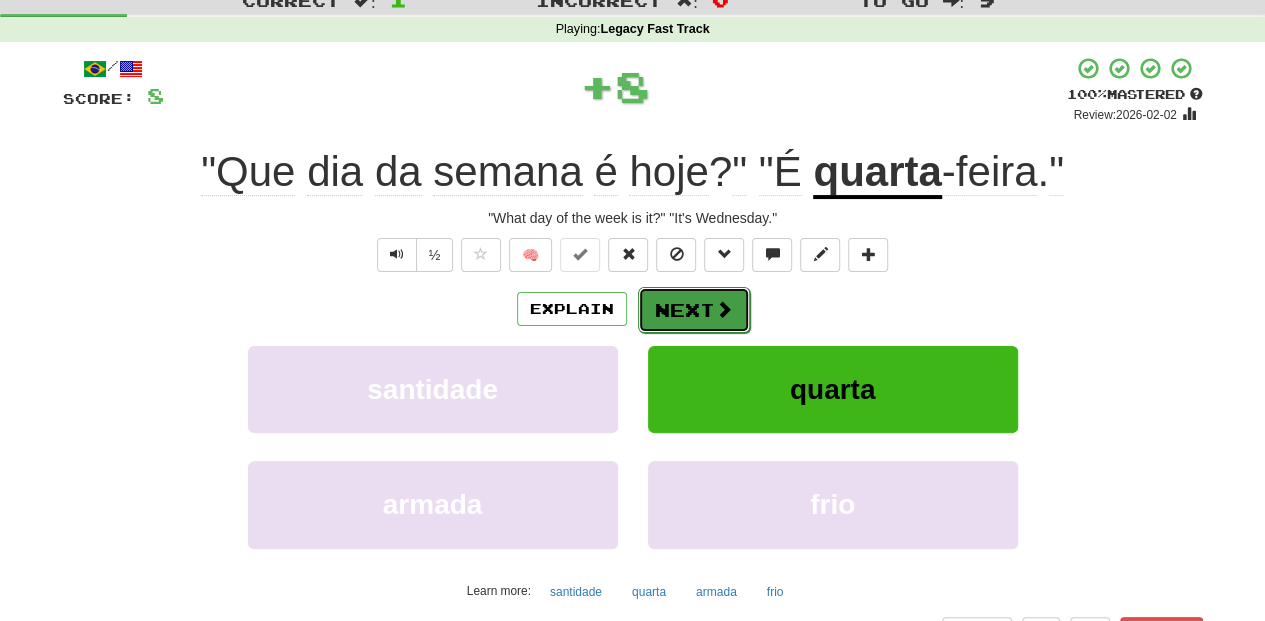drag, startPoint x: 688, startPoint y: 288, endPoint x: 684, endPoint y: 302, distance: 14.56022 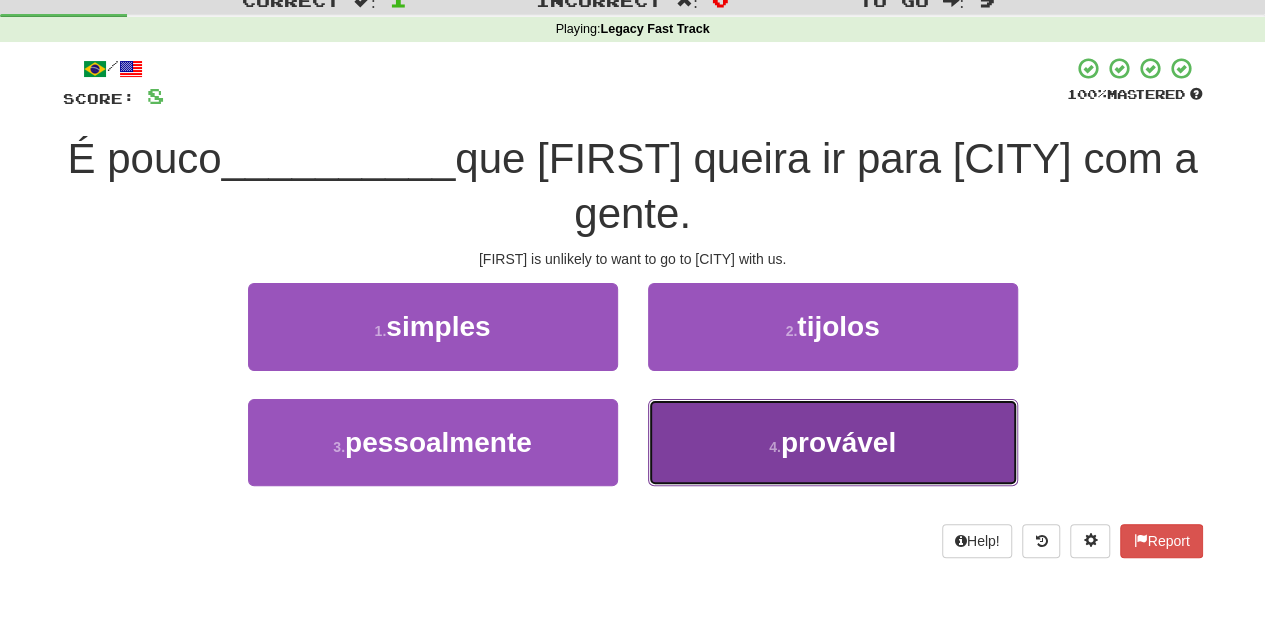click on "4 . provável" at bounding box center (833, 442) 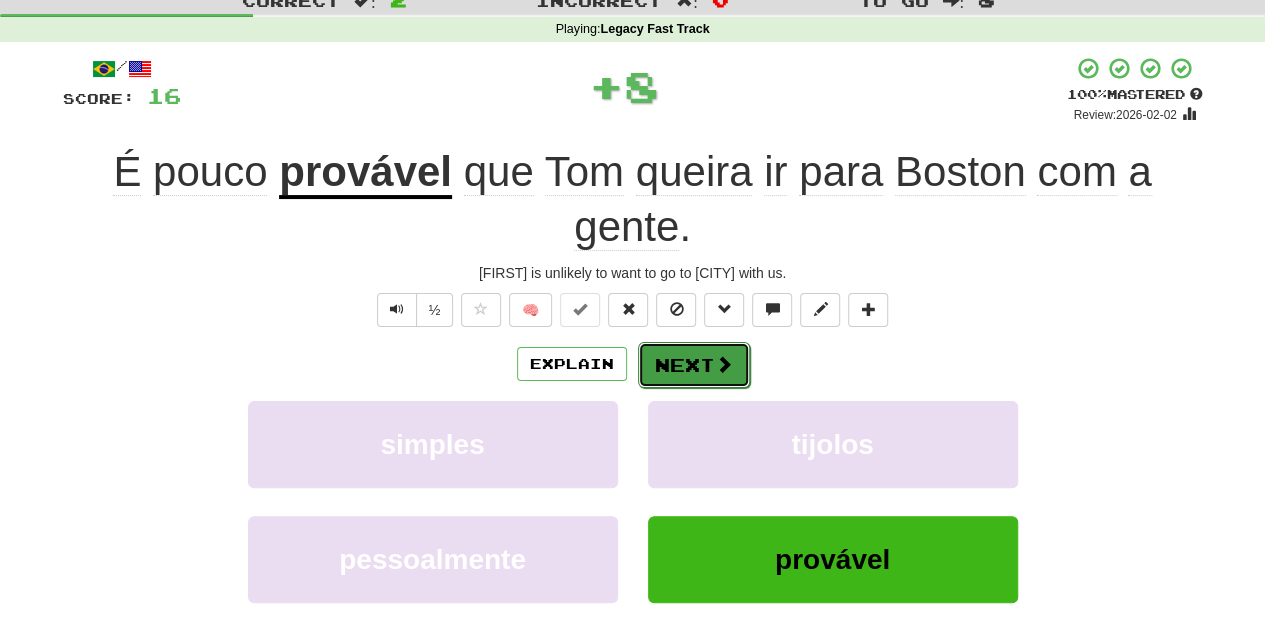 click on "Next" at bounding box center (694, 365) 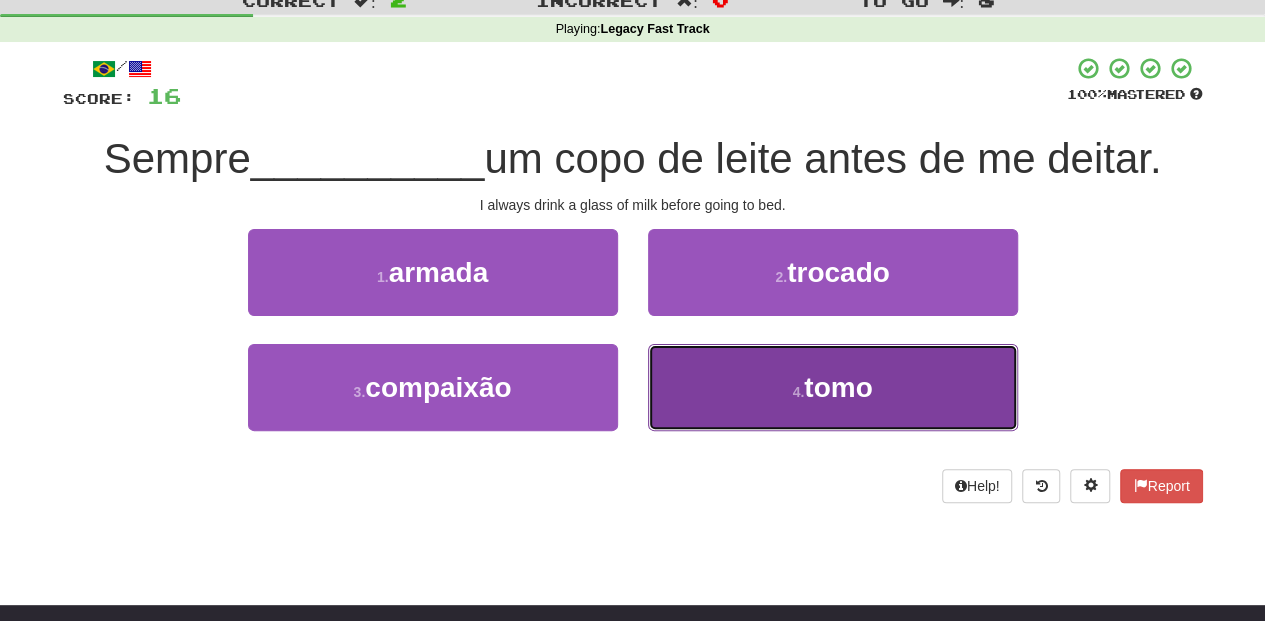 click on "4 .  tomo" at bounding box center (833, 387) 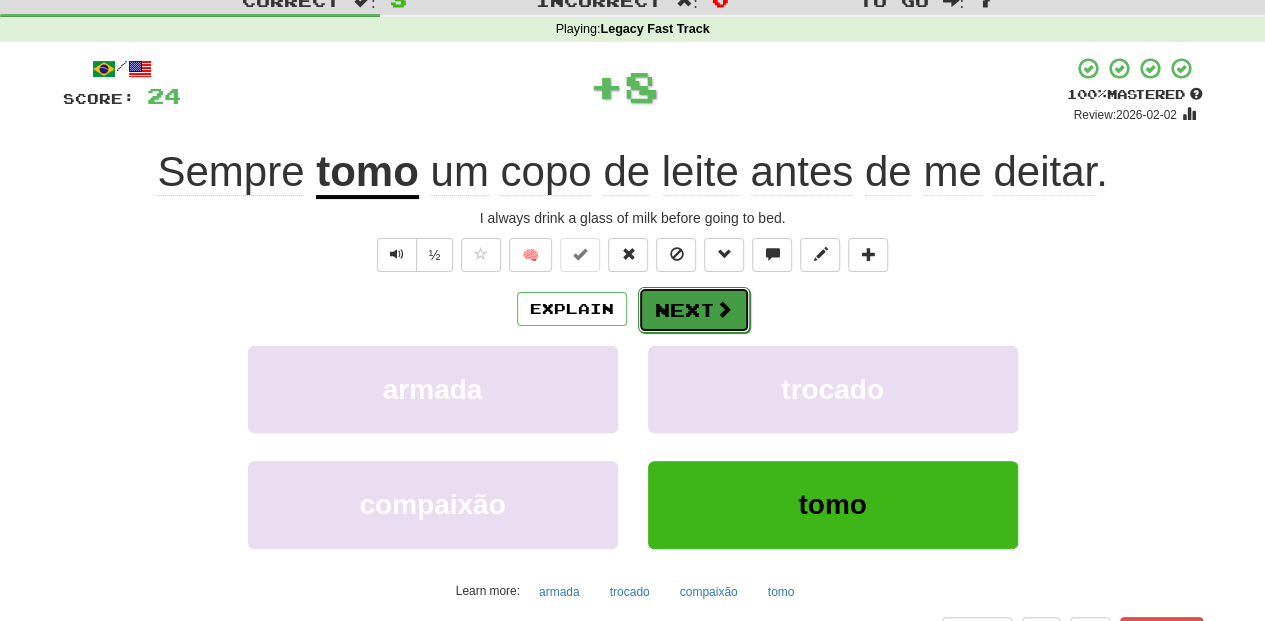 click on "Next" at bounding box center [694, 310] 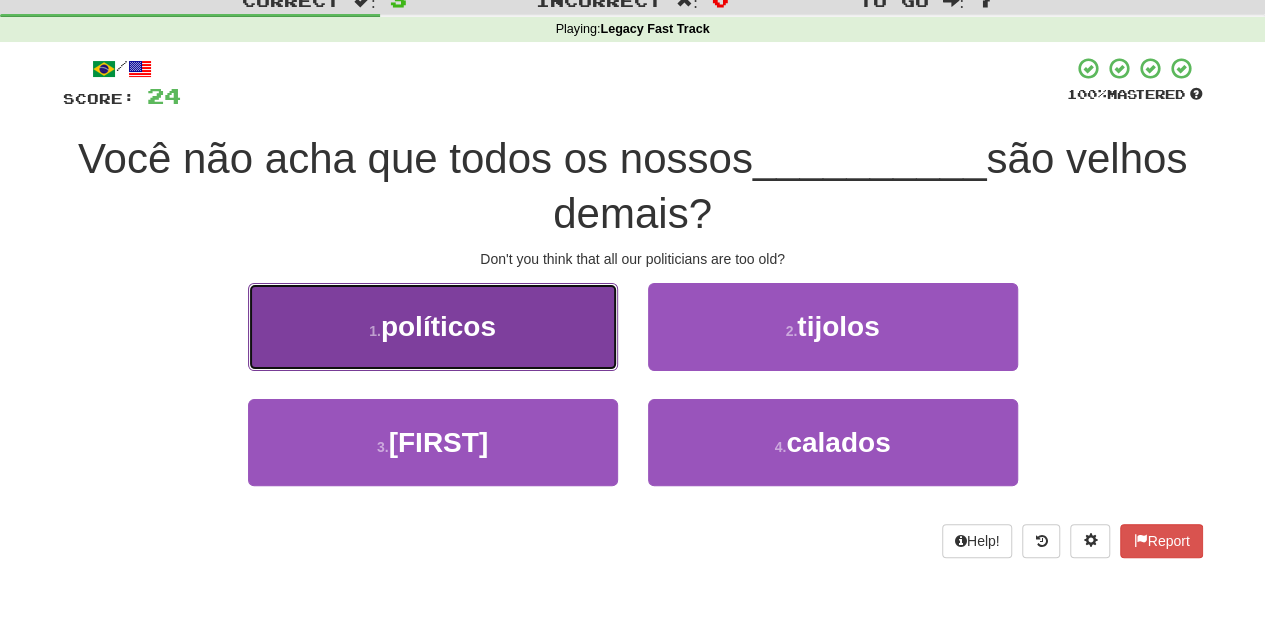 click on "1 .  políticos" at bounding box center (433, 326) 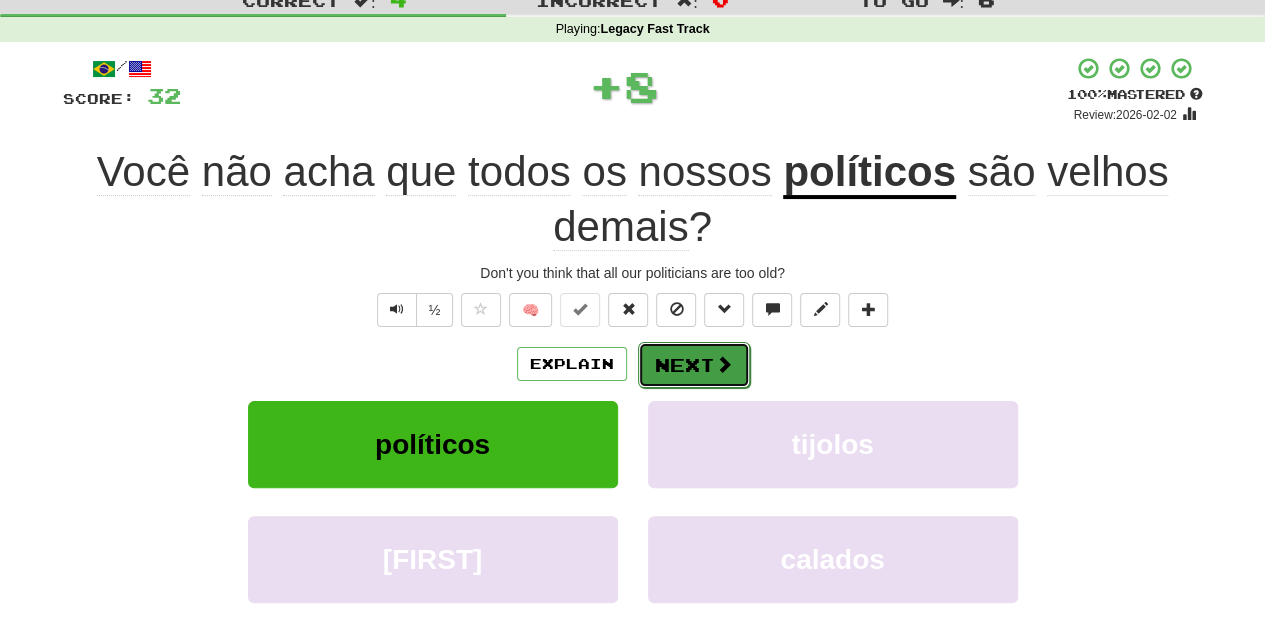 click on "Next" at bounding box center [694, 365] 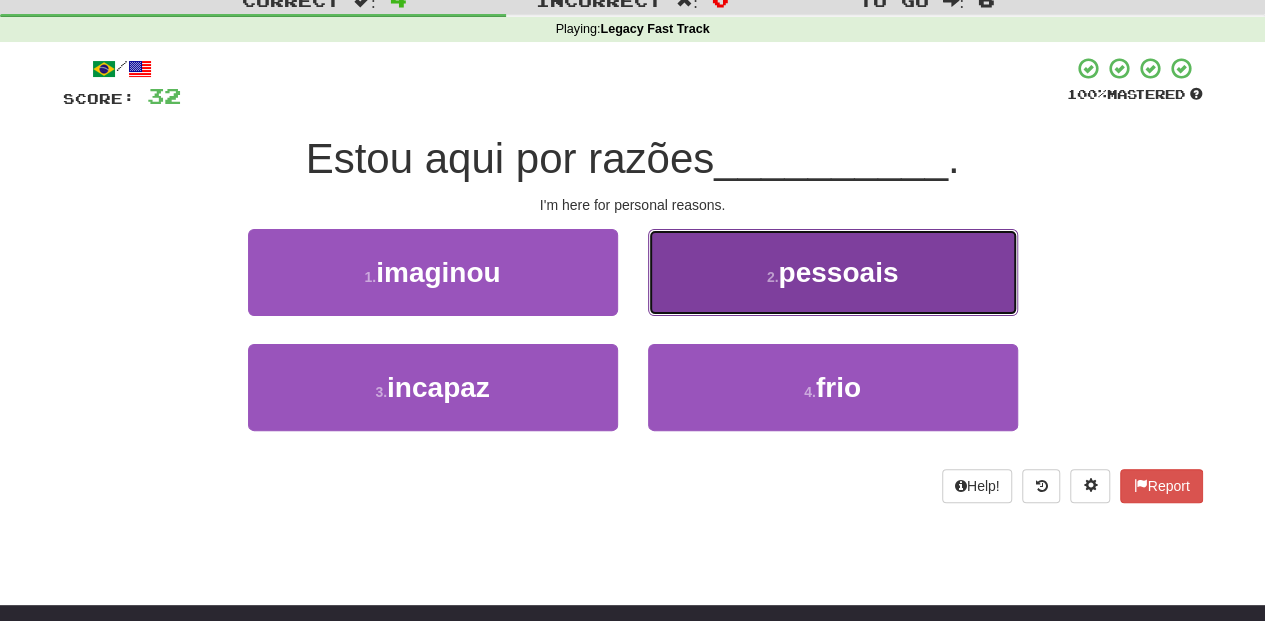 click on "2 . pessoais" at bounding box center [833, 272] 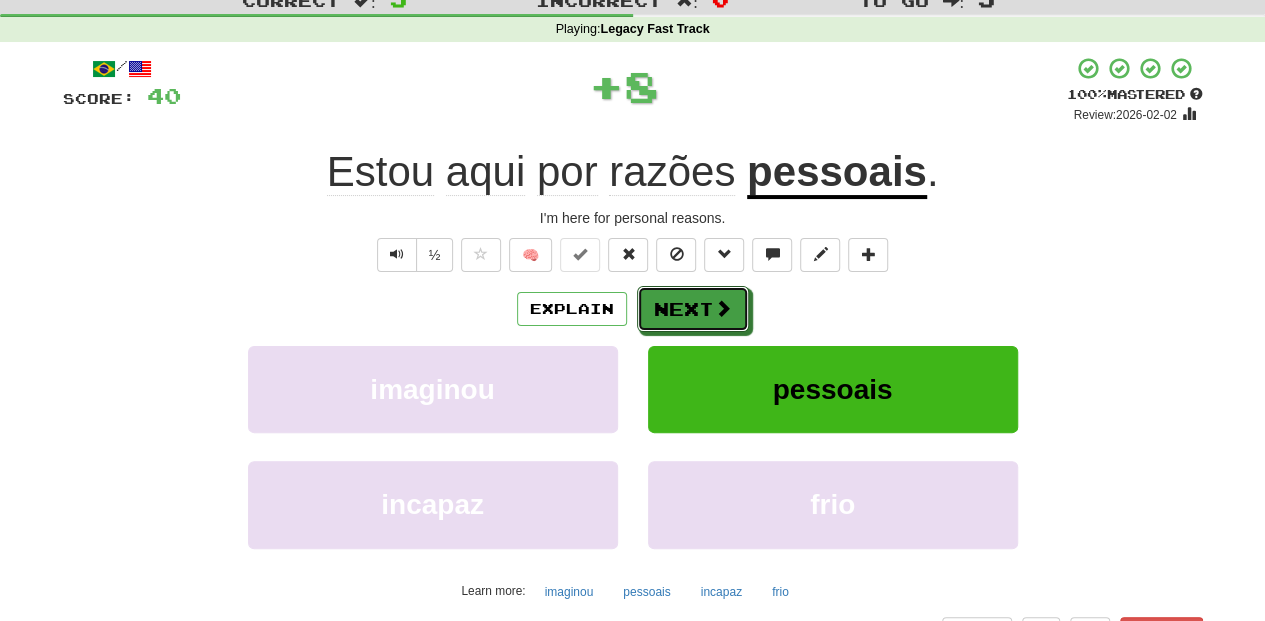click on "Next" at bounding box center [693, 309] 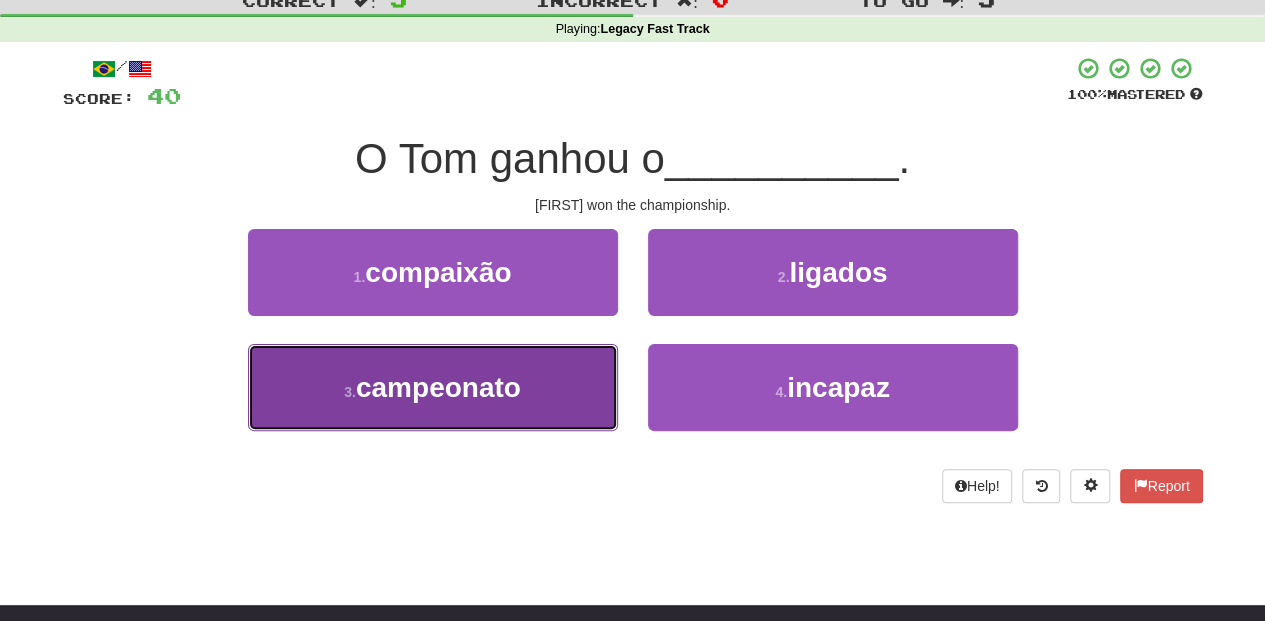 click on "3 . campeonato" at bounding box center [433, 387] 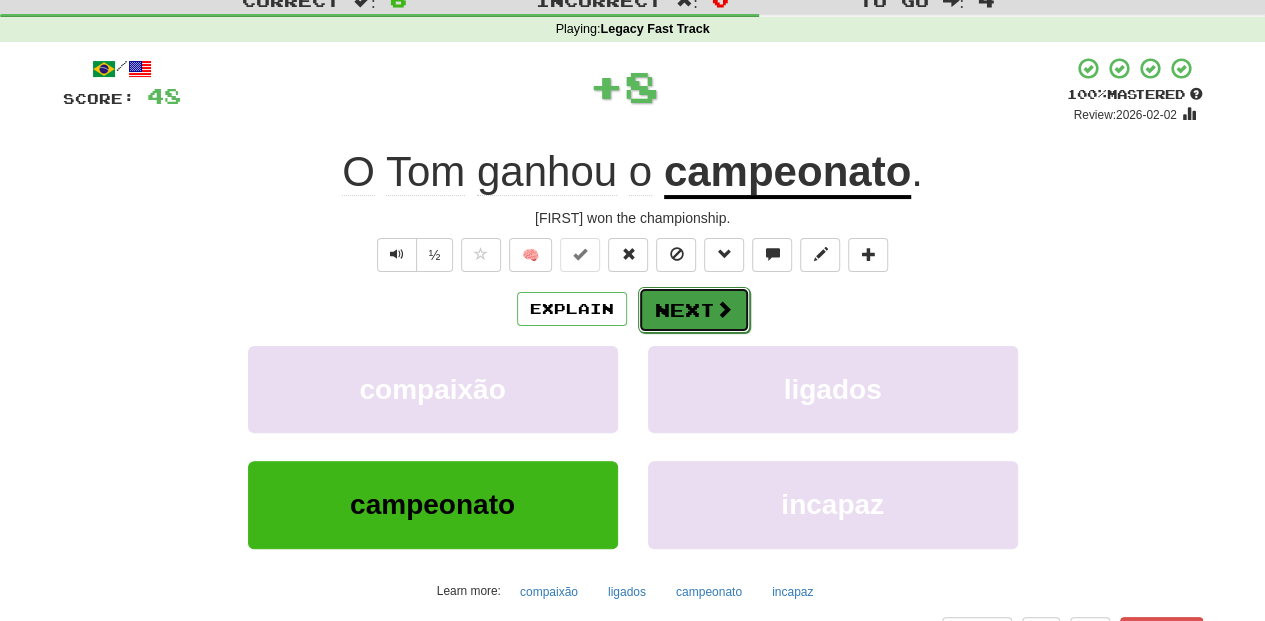 click on "Next" at bounding box center (694, 310) 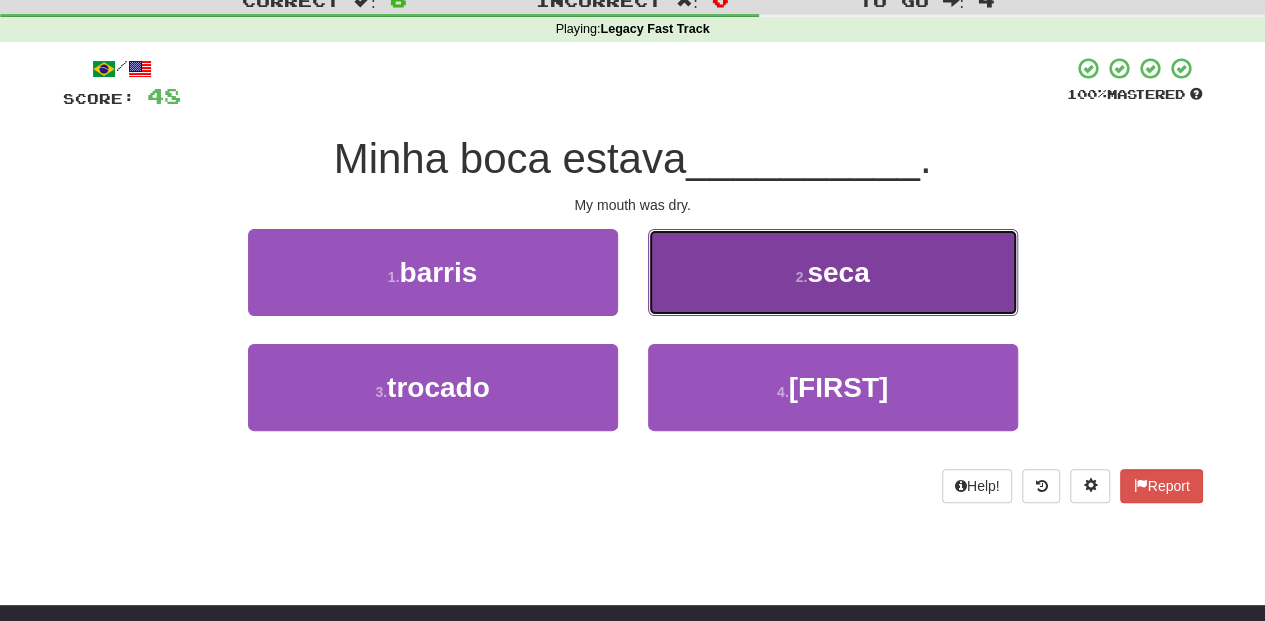 click on "2 . seca" at bounding box center (833, 272) 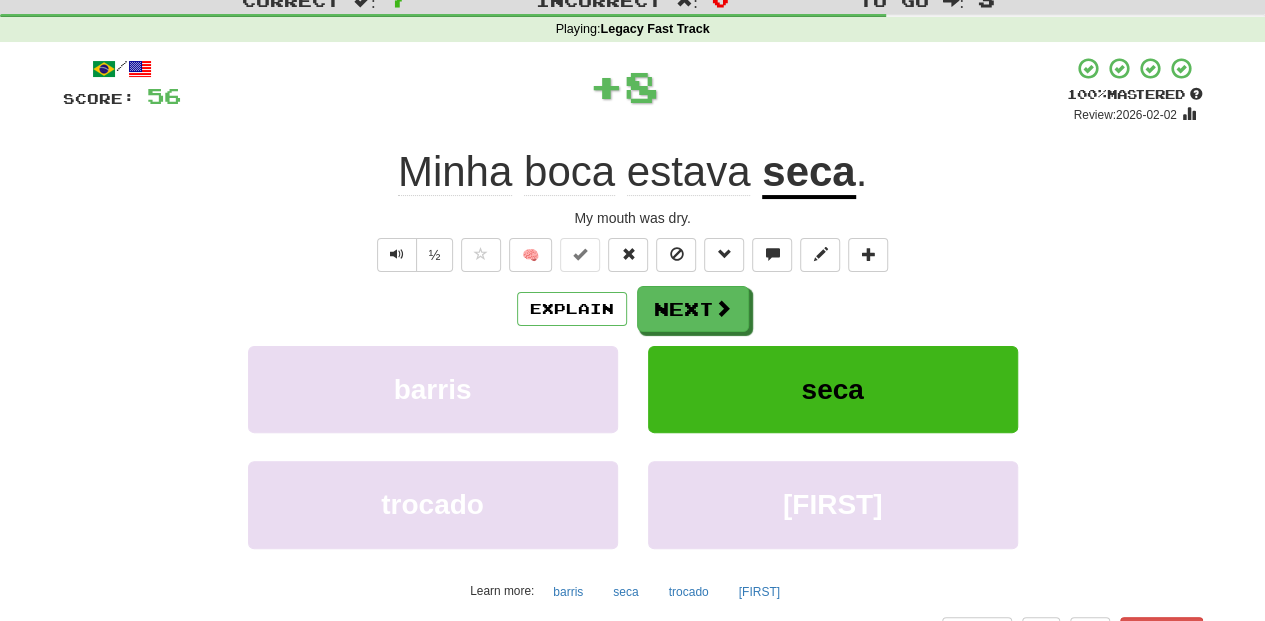 click on "Next" at bounding box center [693, 309] 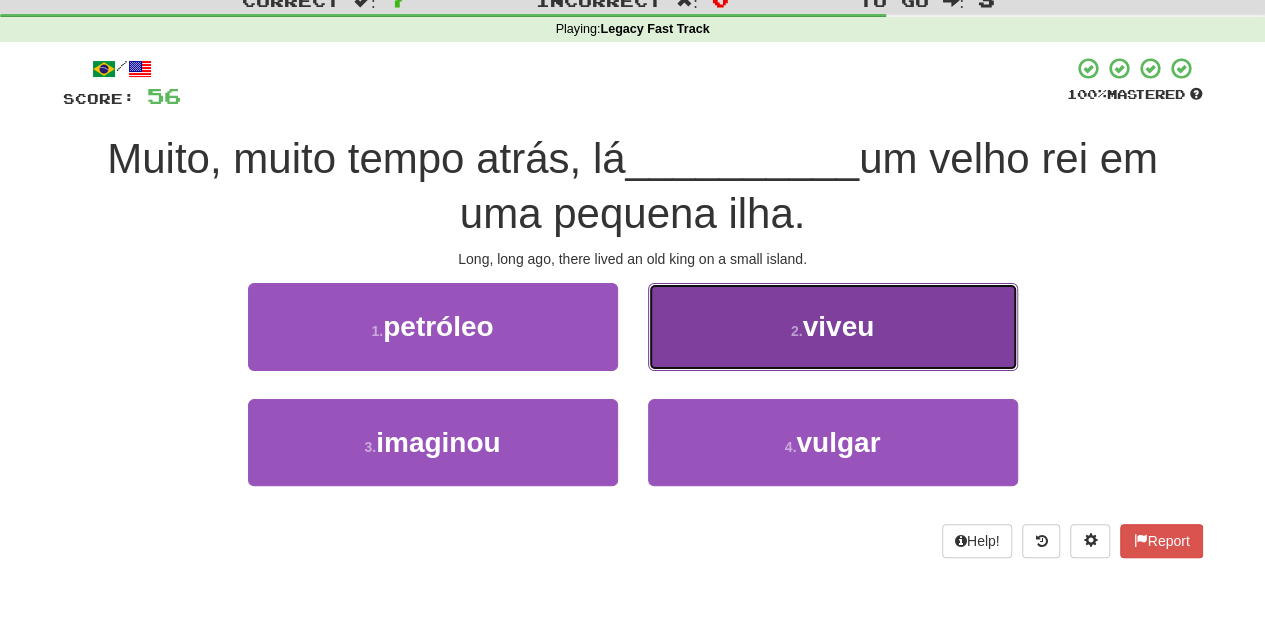 click on "2 . viveu" at bounding box center (833, 326) 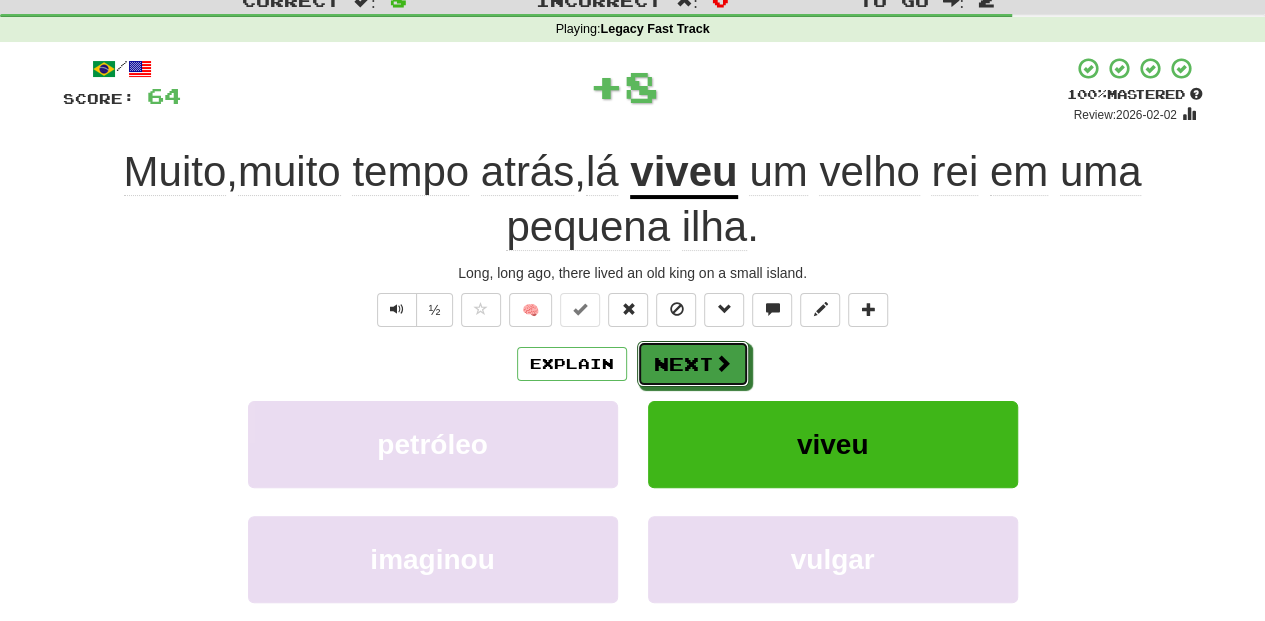 click on "Next" at bounding box center (693, 364) 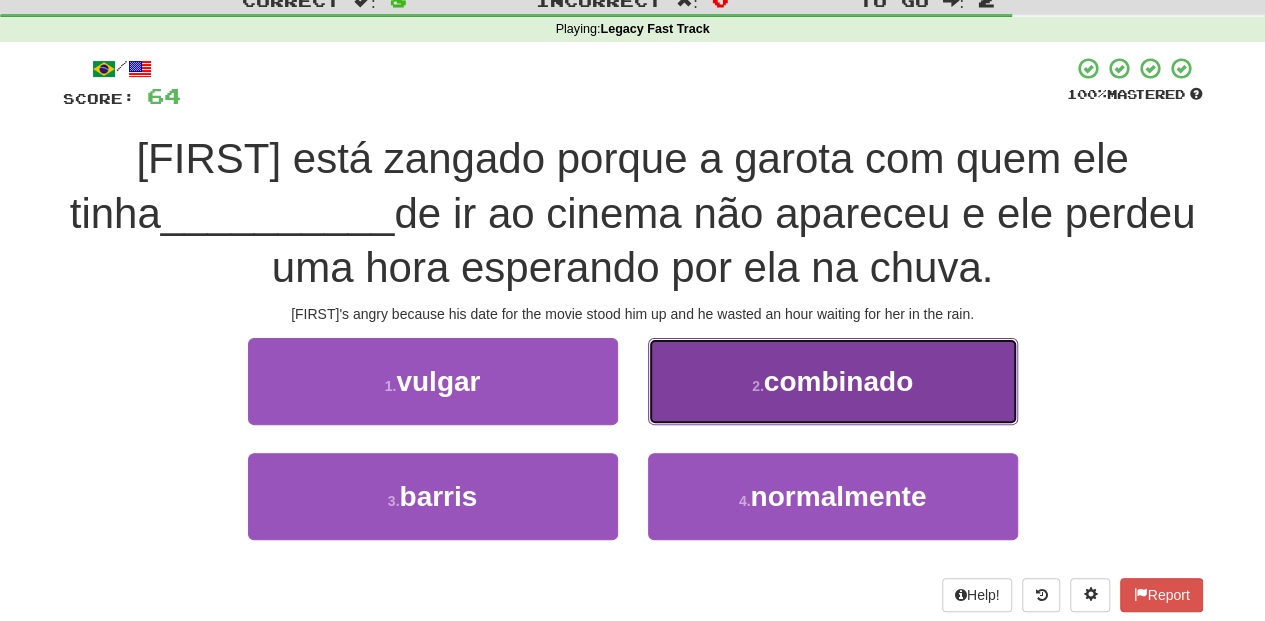 click on "2 . combinado" at bounding box center [833, 381] 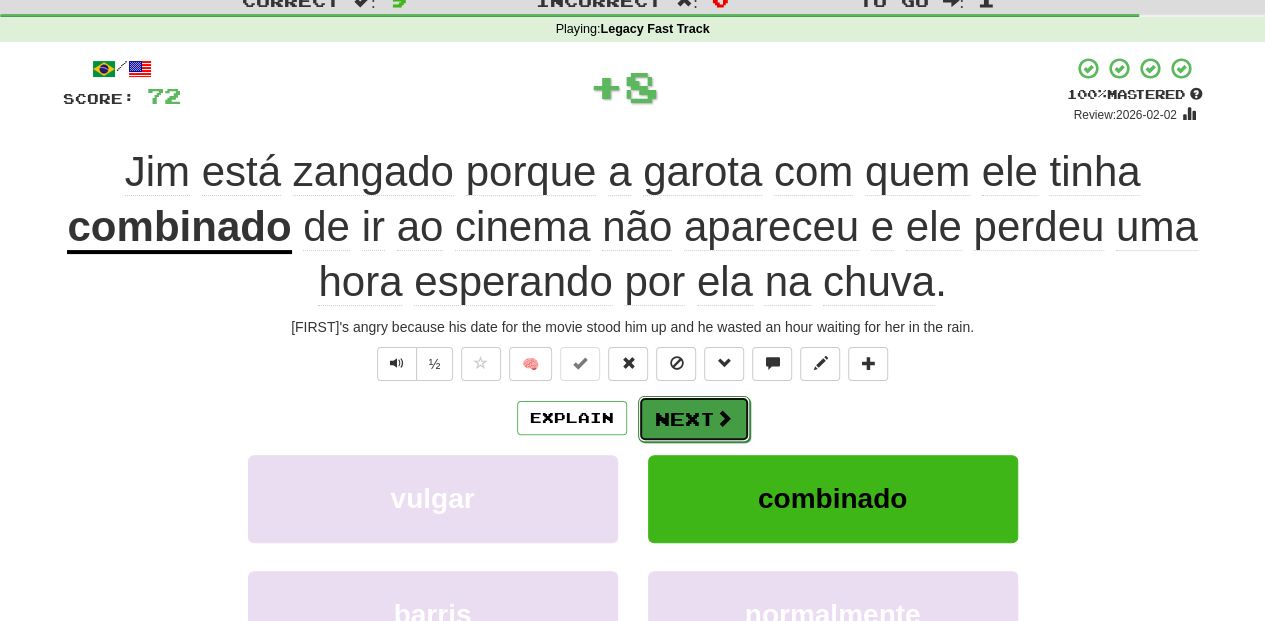 click on "Next" at bounding box center [694, 419] 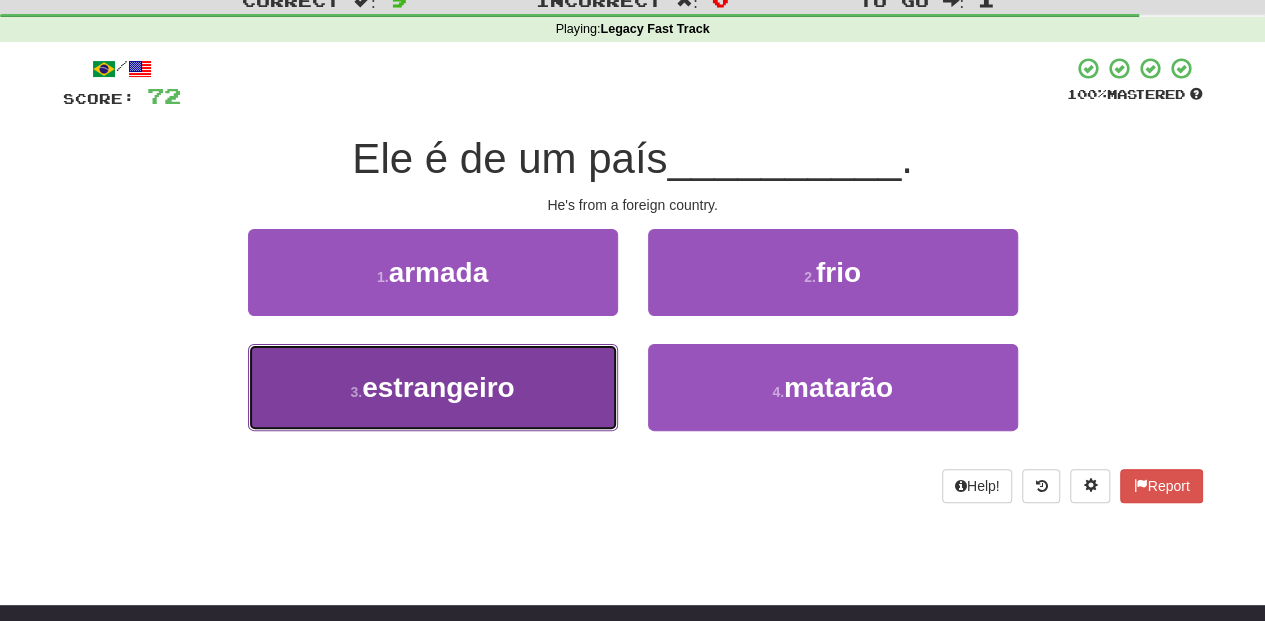 click on "3 . estrangeiro" at bounding box center (433, 387) 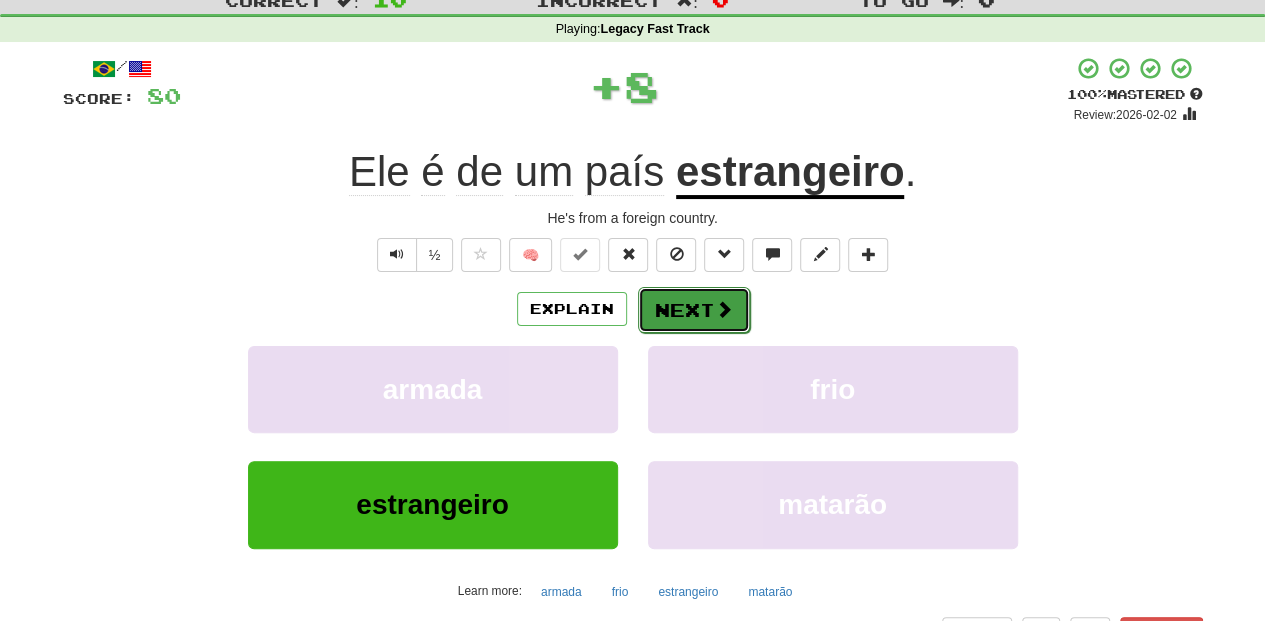 click on "Next" at bounding box center [694, 310] 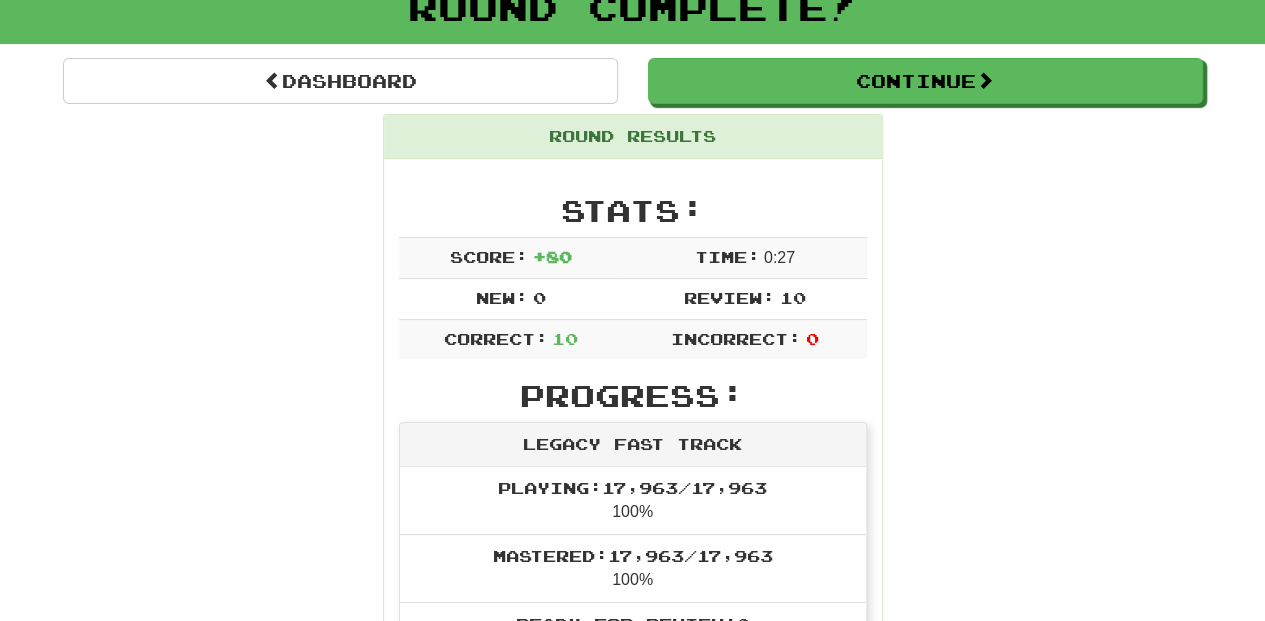 scroll, scrollTop: 133, scrollLeft: 0, axis: vertical 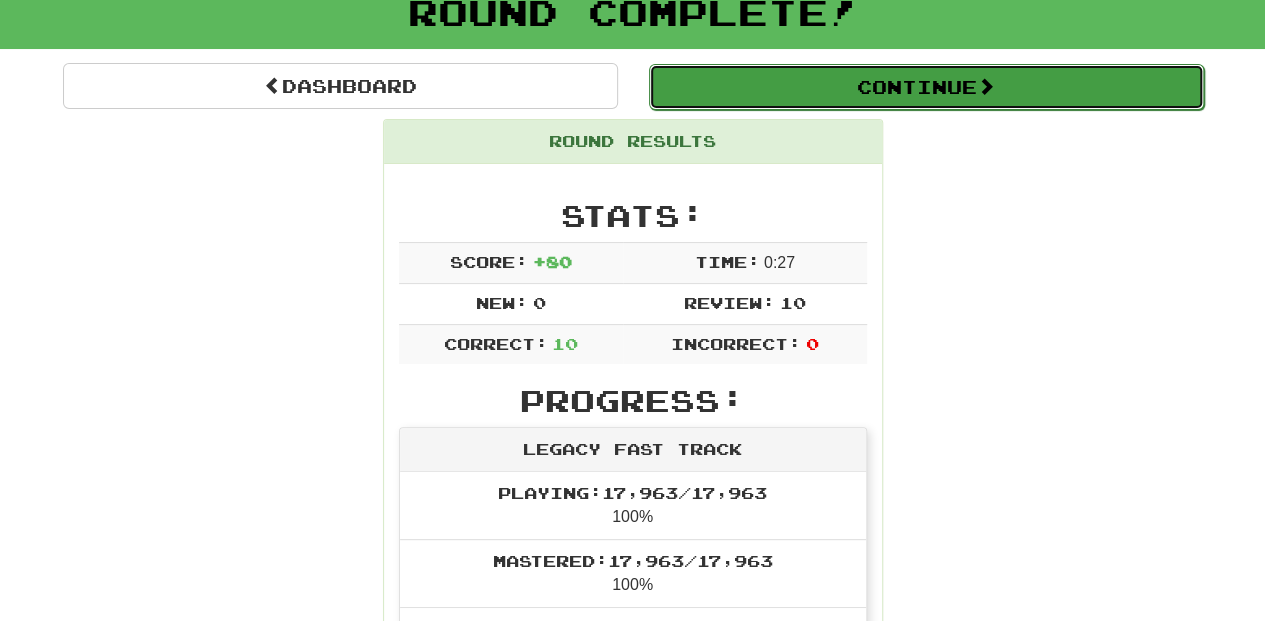 click on "Continue" at bounding box center (926, 87) 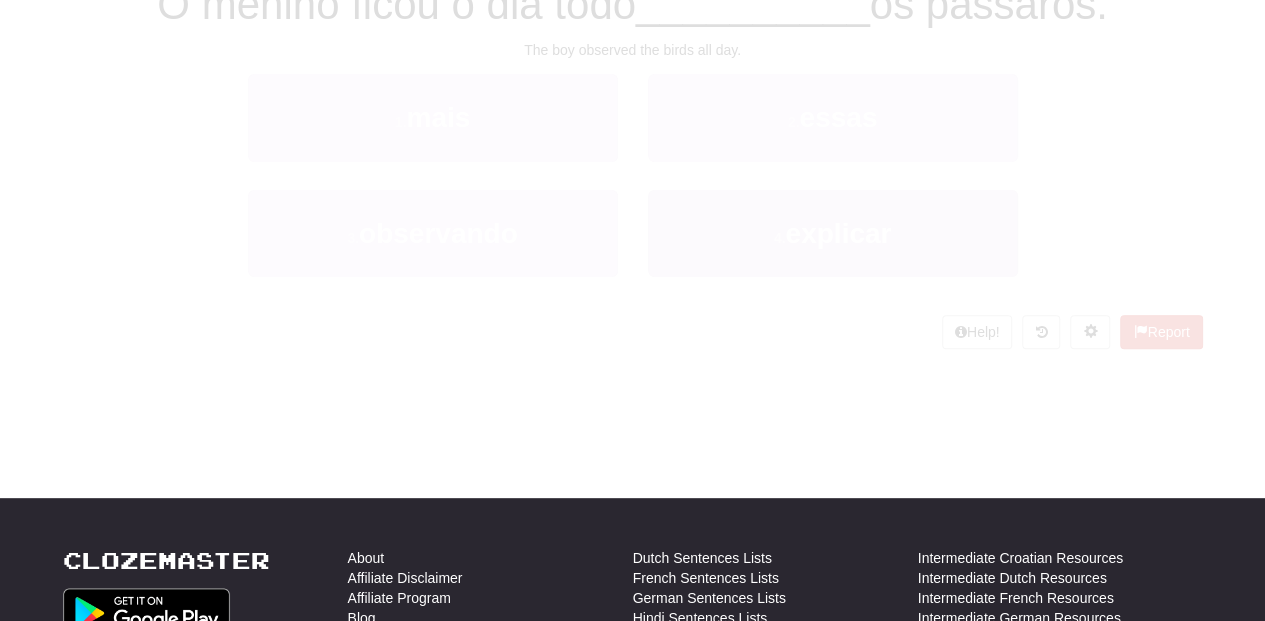scroll, scrollTop: 133, scrollLeft: 0, axis: vertical 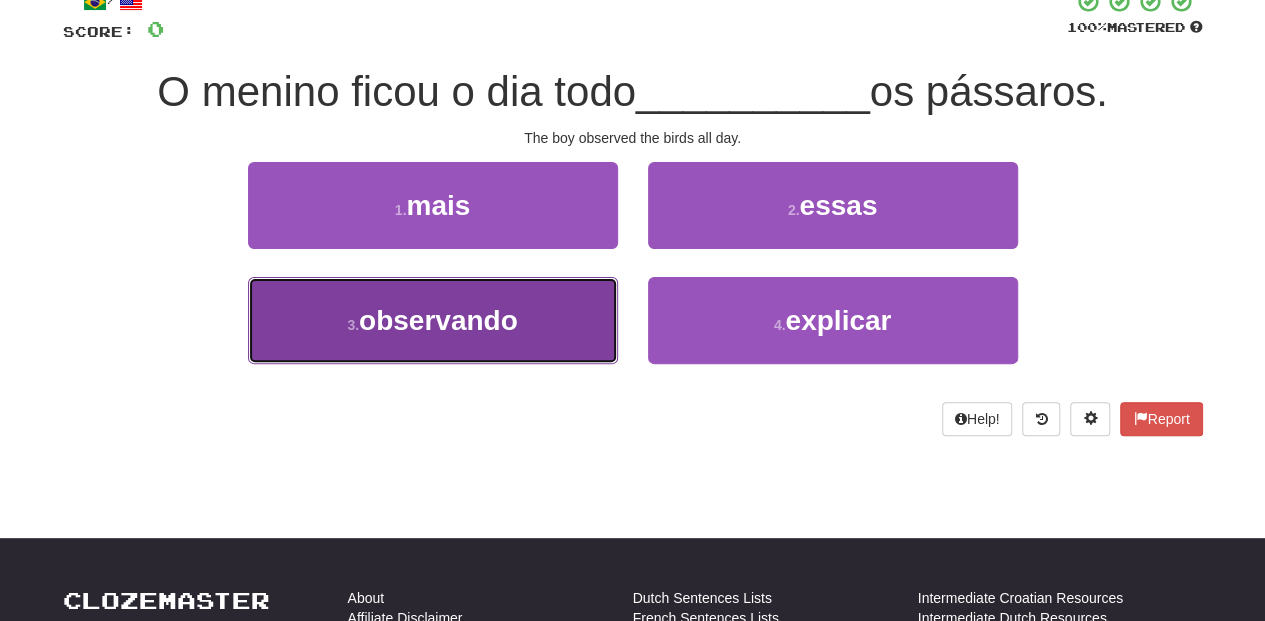 click on "3 .  observando" at bounding box center [433, 320] 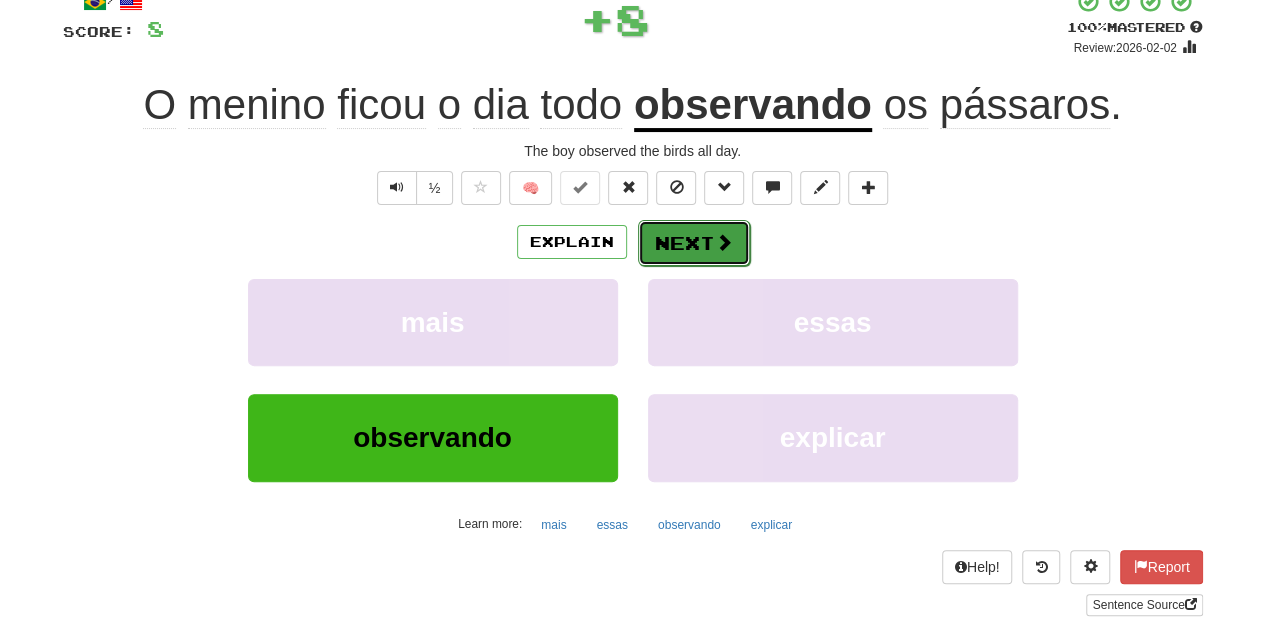 click on "Next" at bounding box center [694, 243] 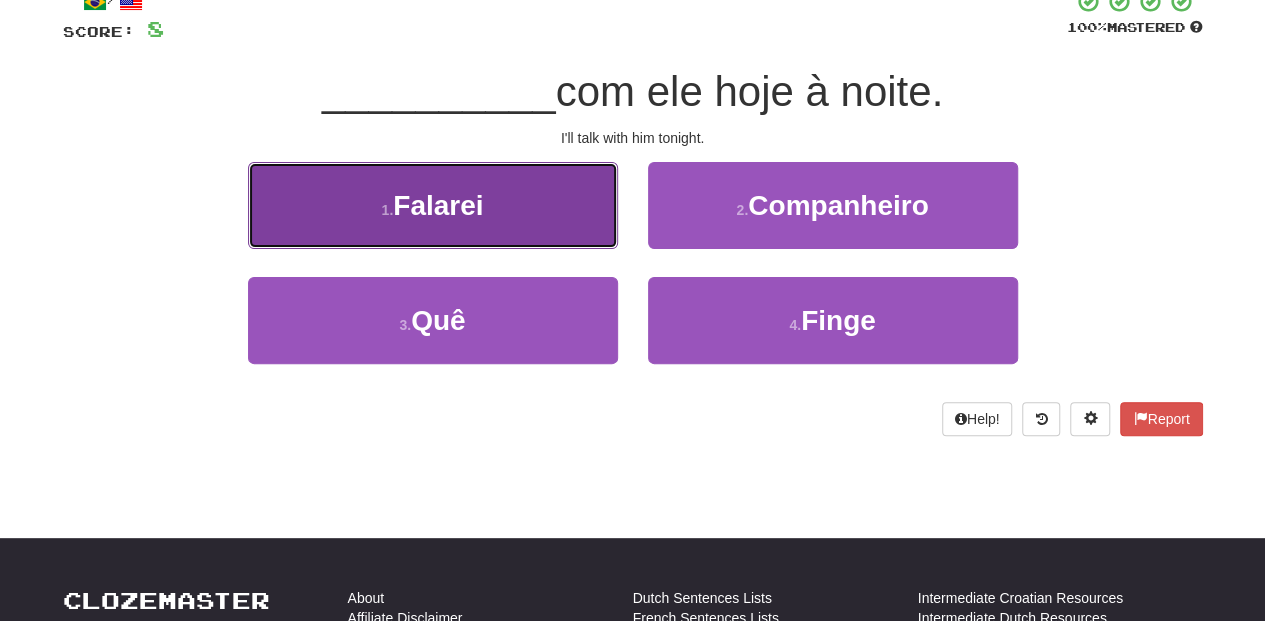 click on "1 . Falarei" at bounding box center [433, 205] 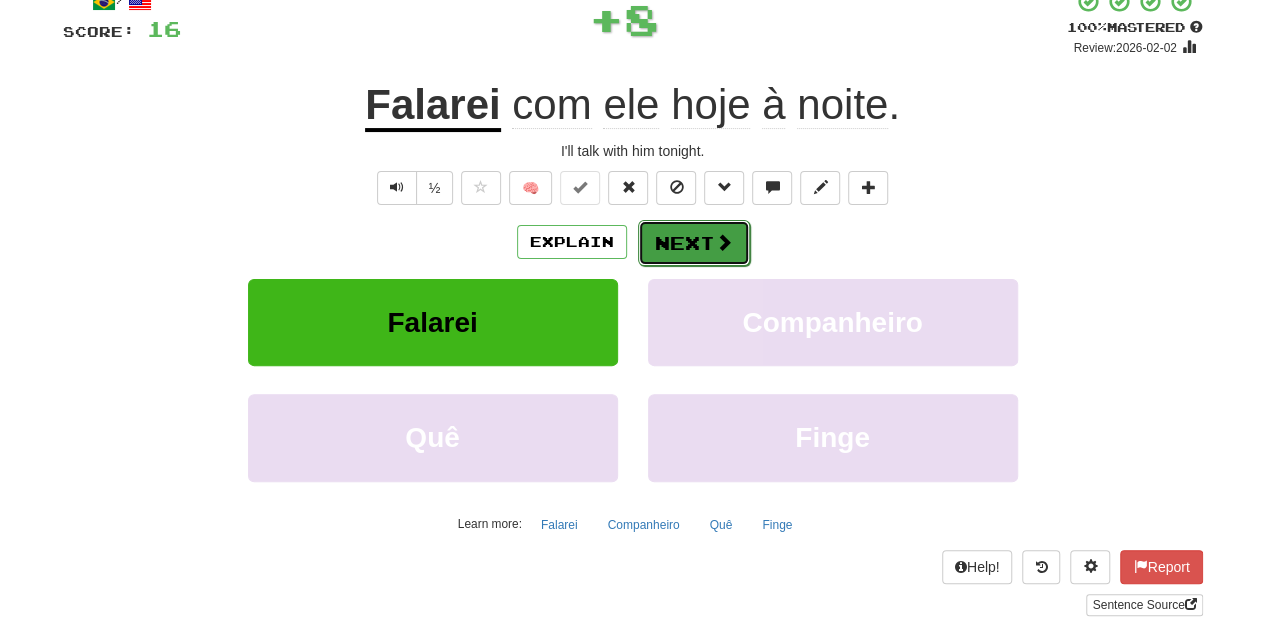 click on "Next" at bounding box center (694, 243) 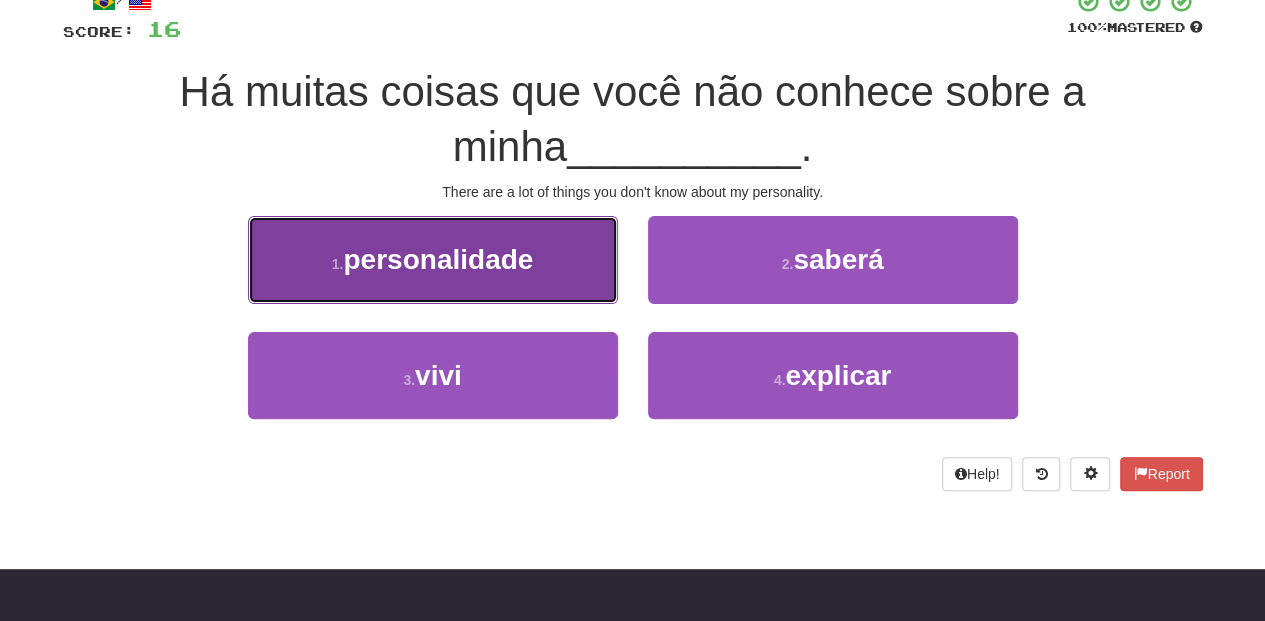 click on "1 . personalidade" at bounding box center (433, 259) 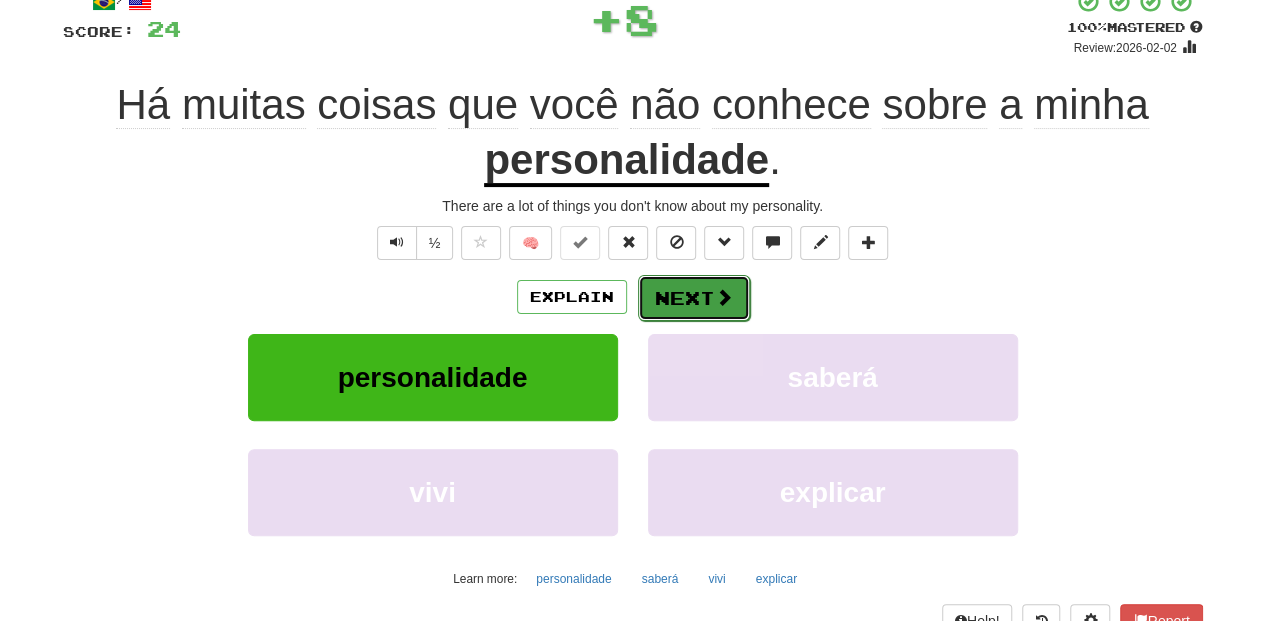 click on "Next" at bounding box center (694, 298) 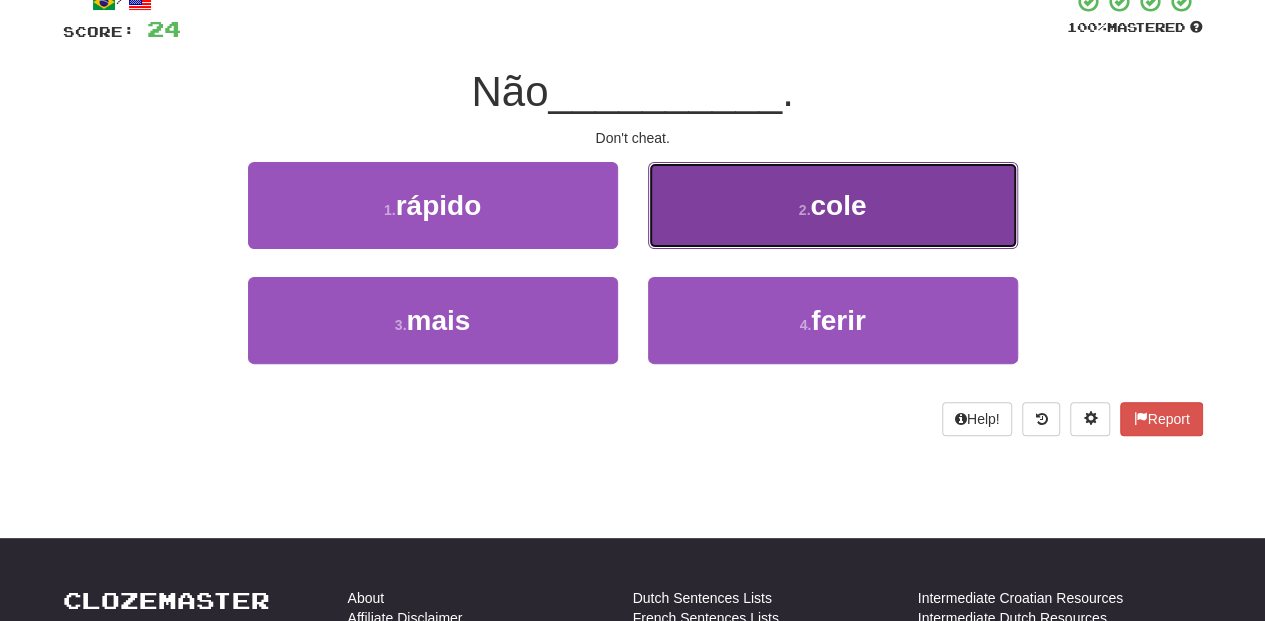 click on "2 . cole" at bounding box center [833, 205] 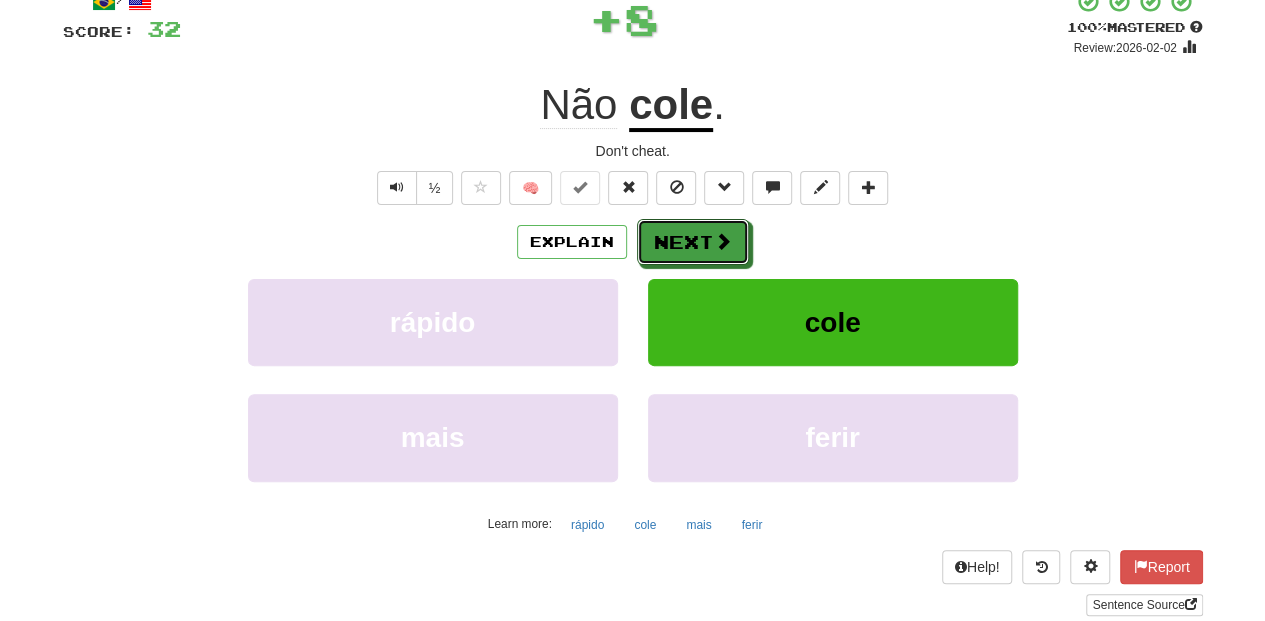 click on "Next" at bounding box center [693, 242] 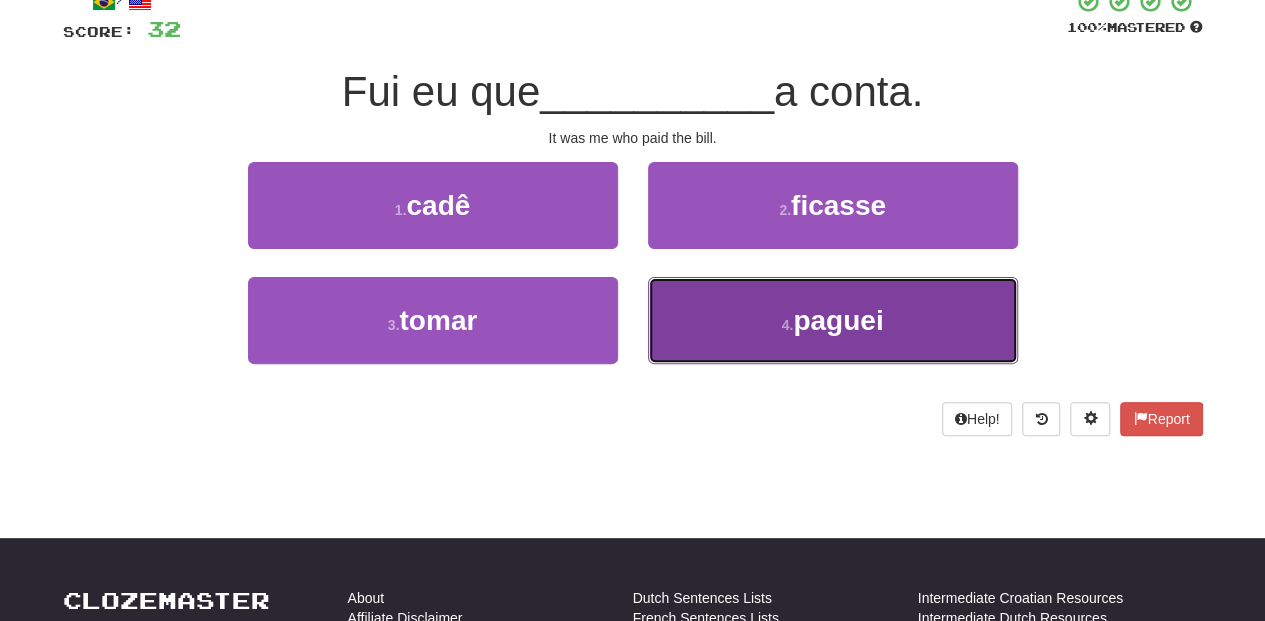 click on "4 . paguei" at bounding box center [833, 320] 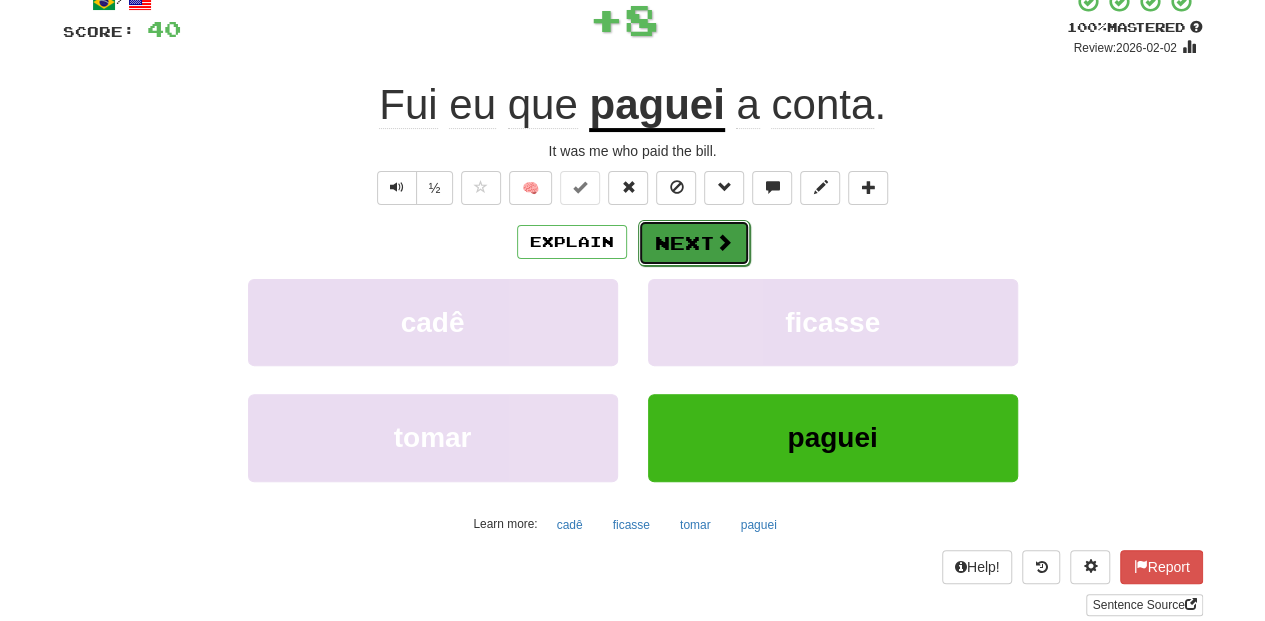 click on "Next" at bounding box center [694, 243] 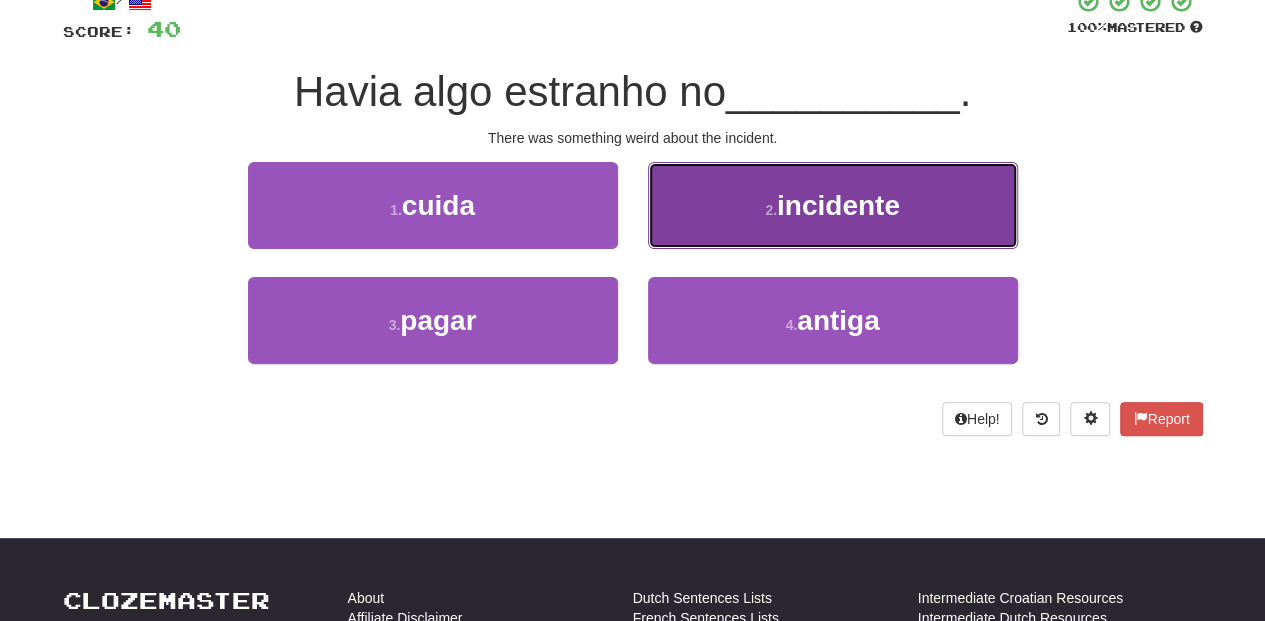 click on "2 .  incidente" at bounding box center (833, 205) 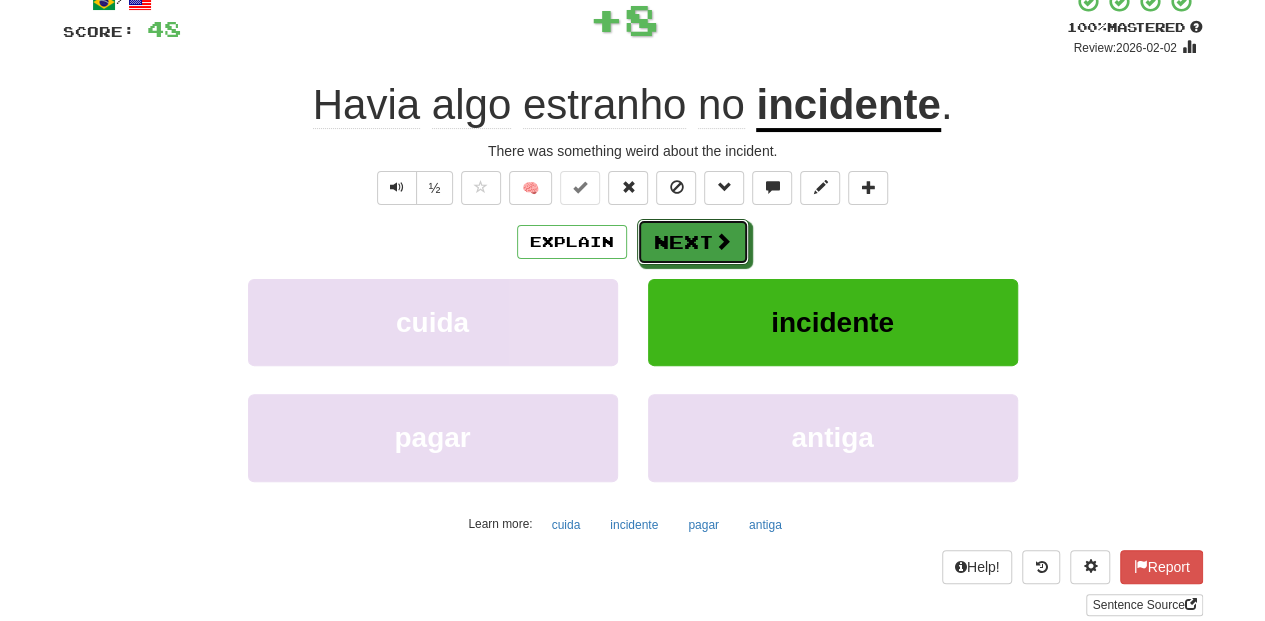 click on "Next" at bounding box center (693, 242) 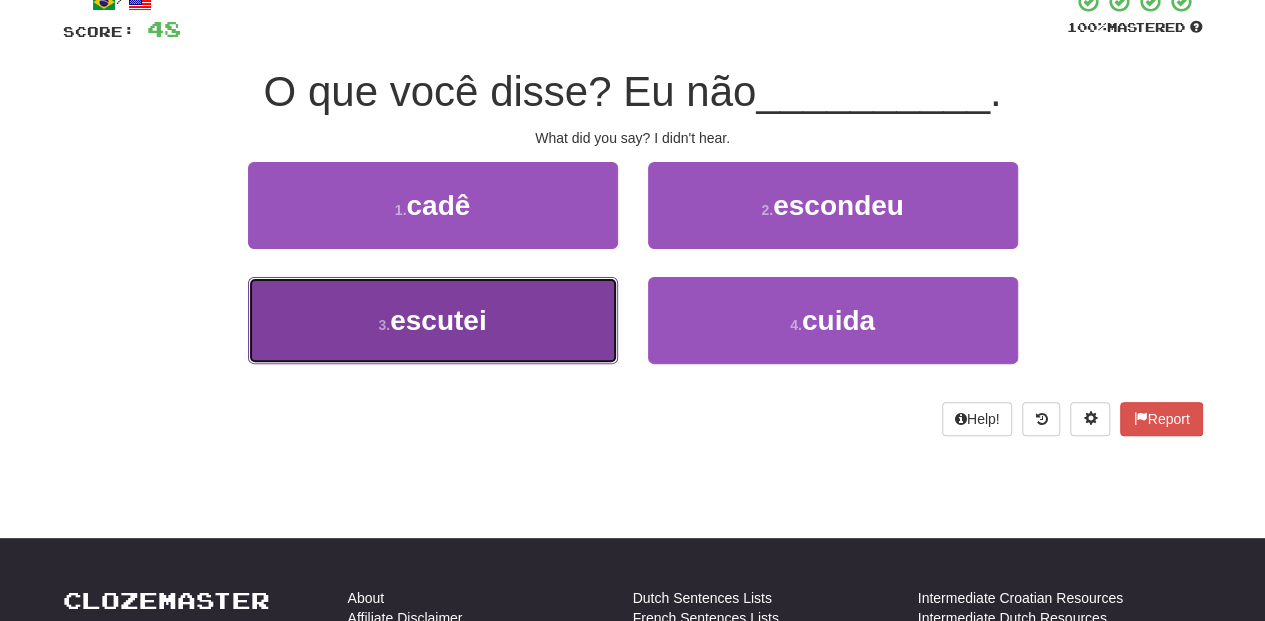 click on "3 . escutei" at bounding box center (433, 320) 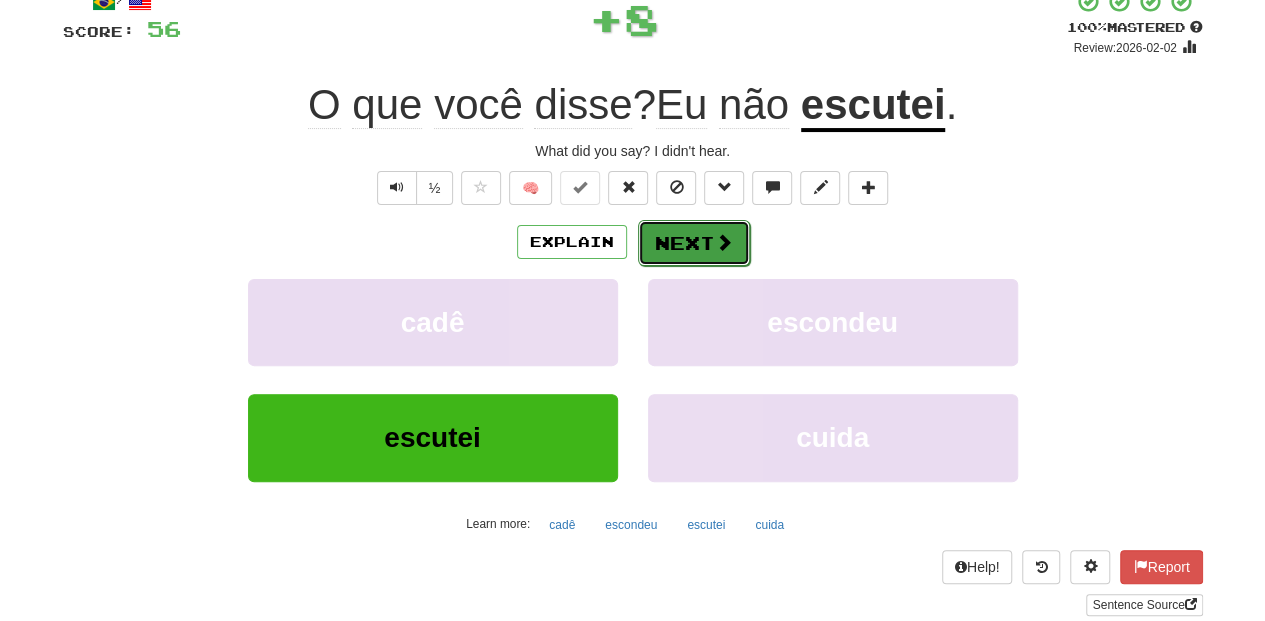 click on "Next" at bounding box center [694, 243] 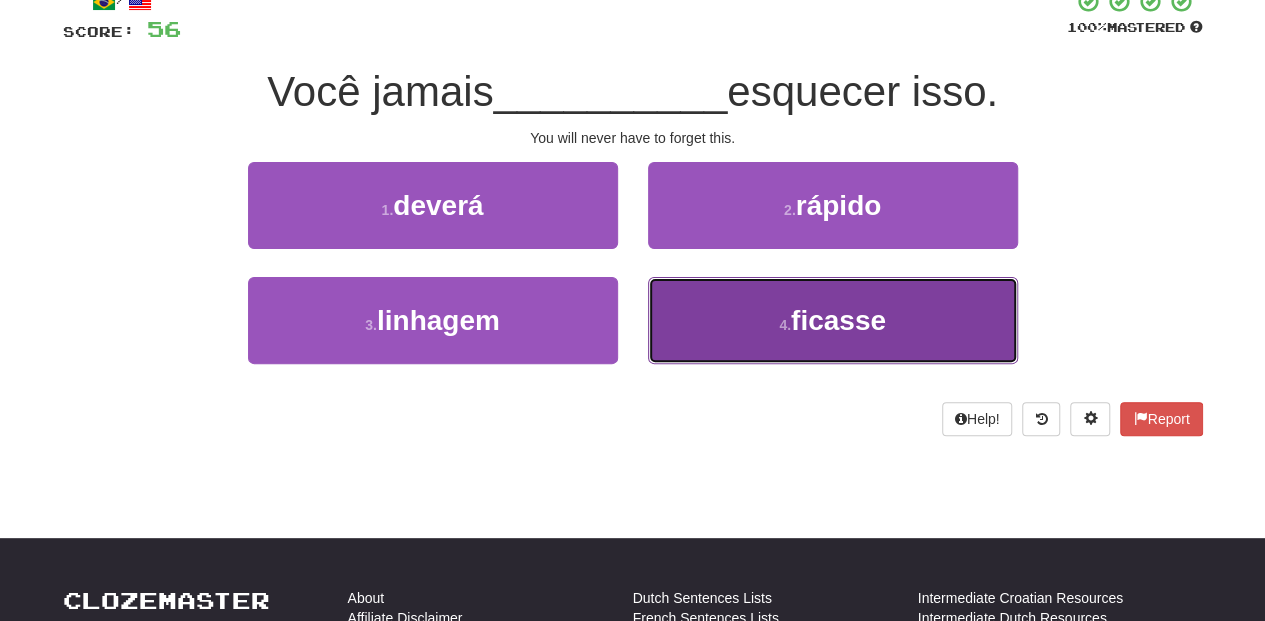 click on "4 . ficasse" at bounding box center [833, 320] 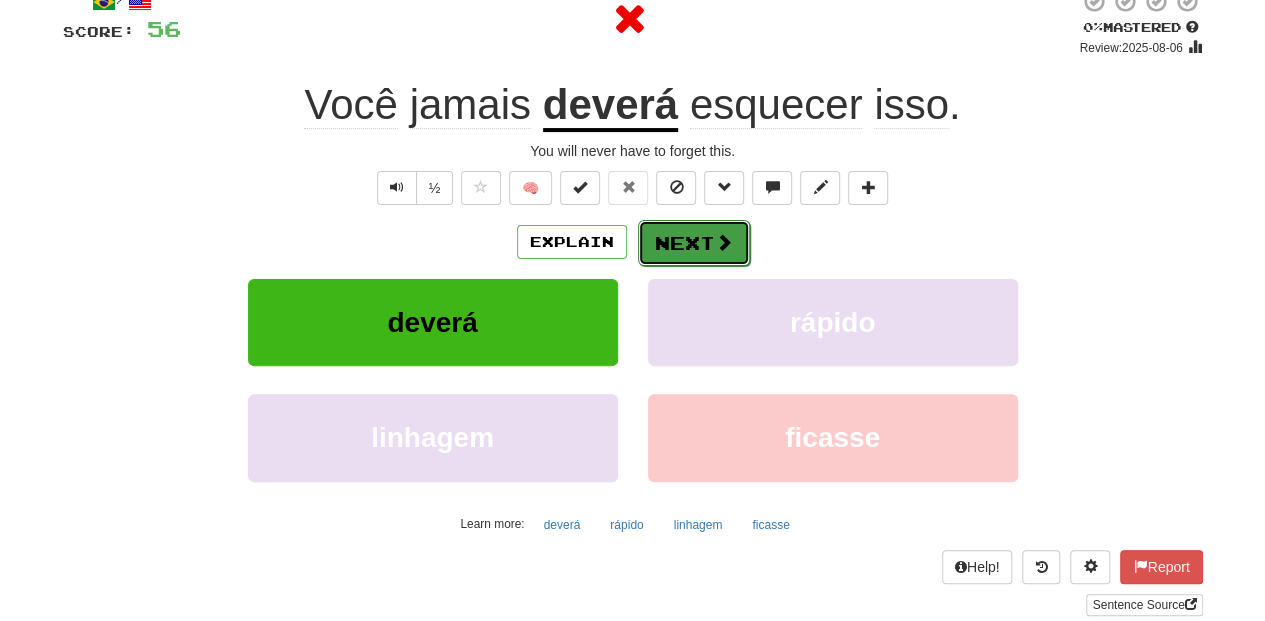 click on "Next" at bounding box center [694, 243] 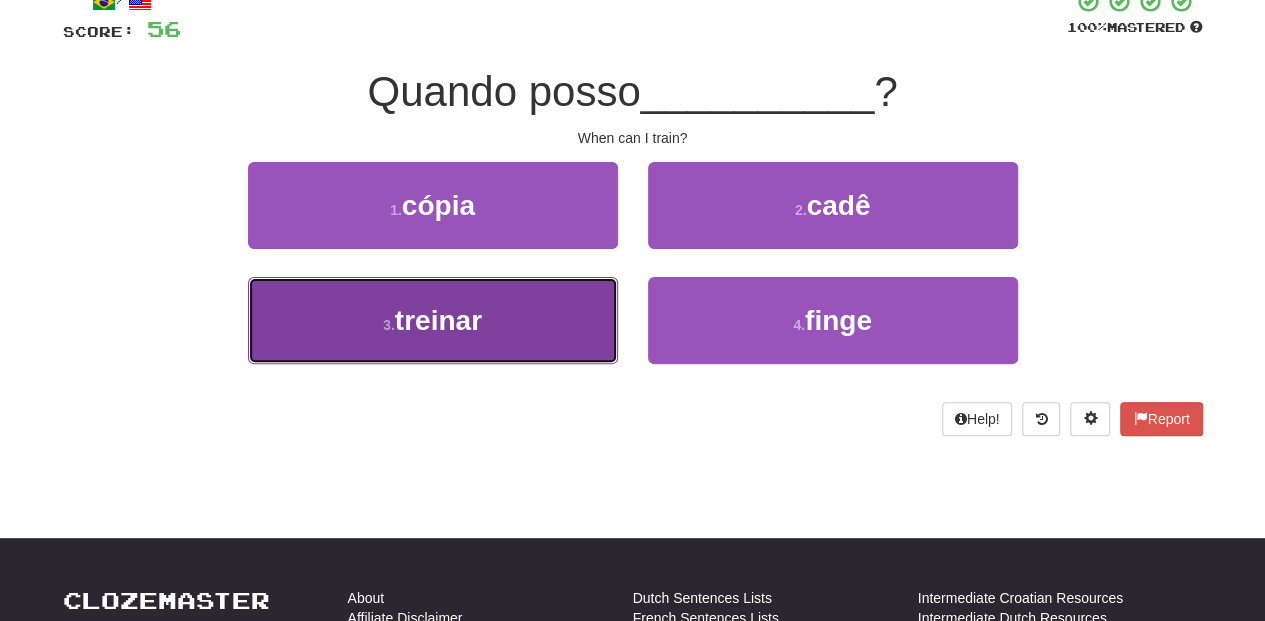 click on "3 . treinar" at bounding box center (433, 320) 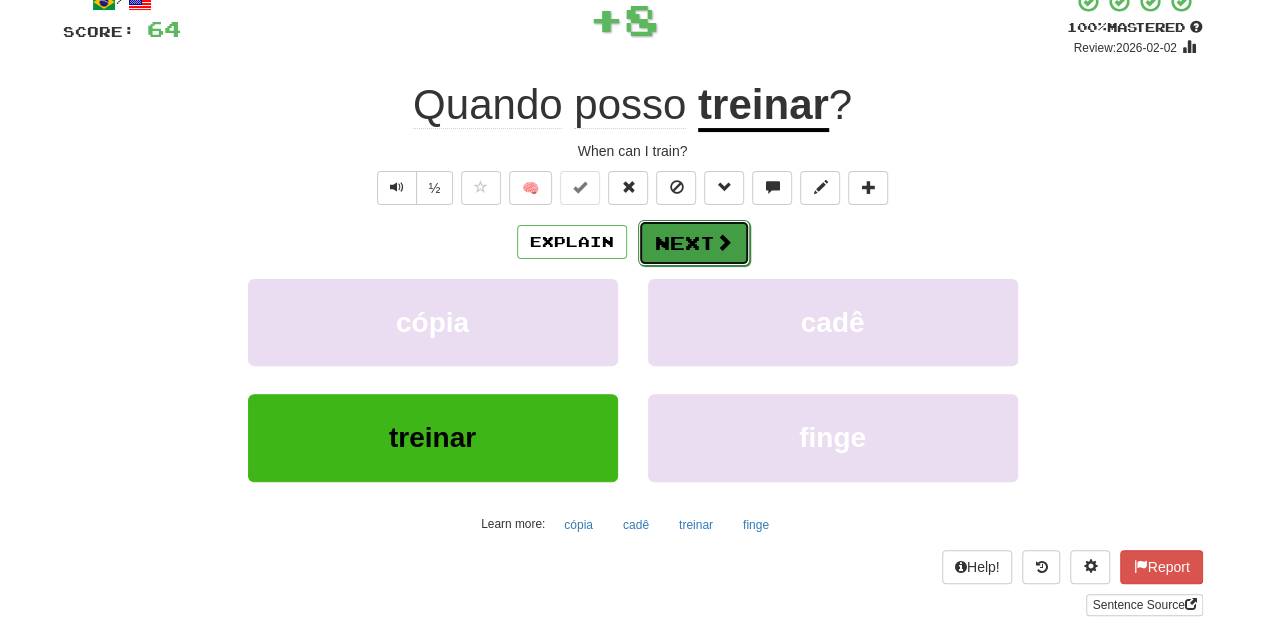 click on "Next" at bounding box center (694, 243) 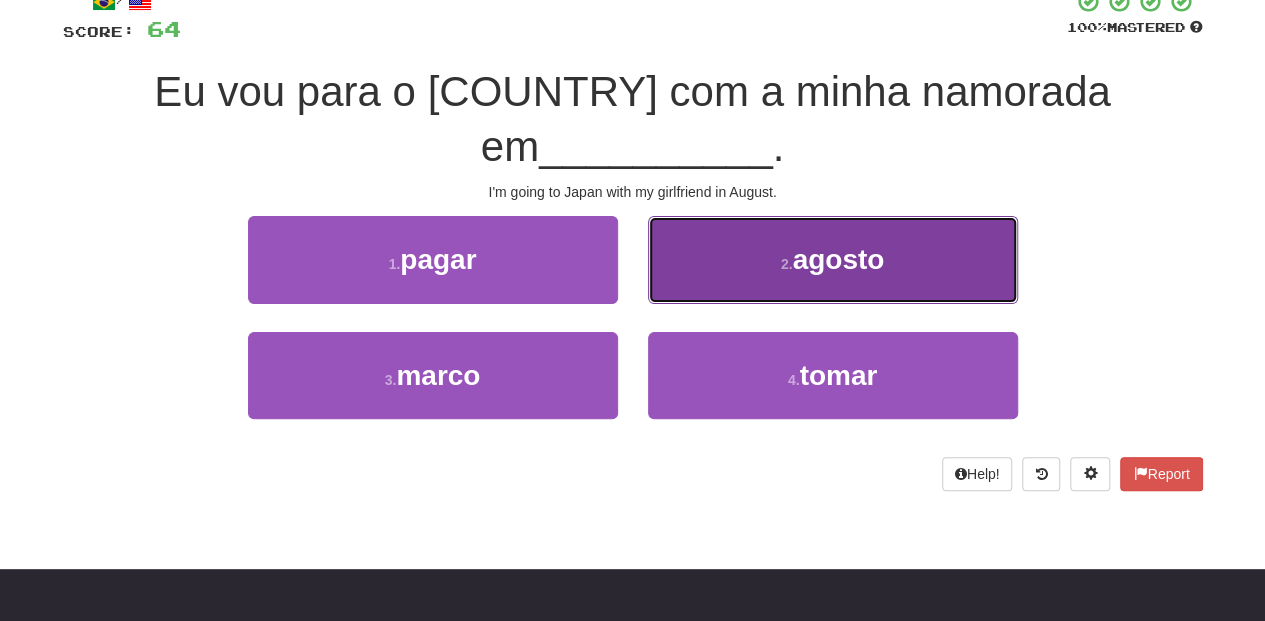 click on "2 . agosto" at bounding box center (833, 259) 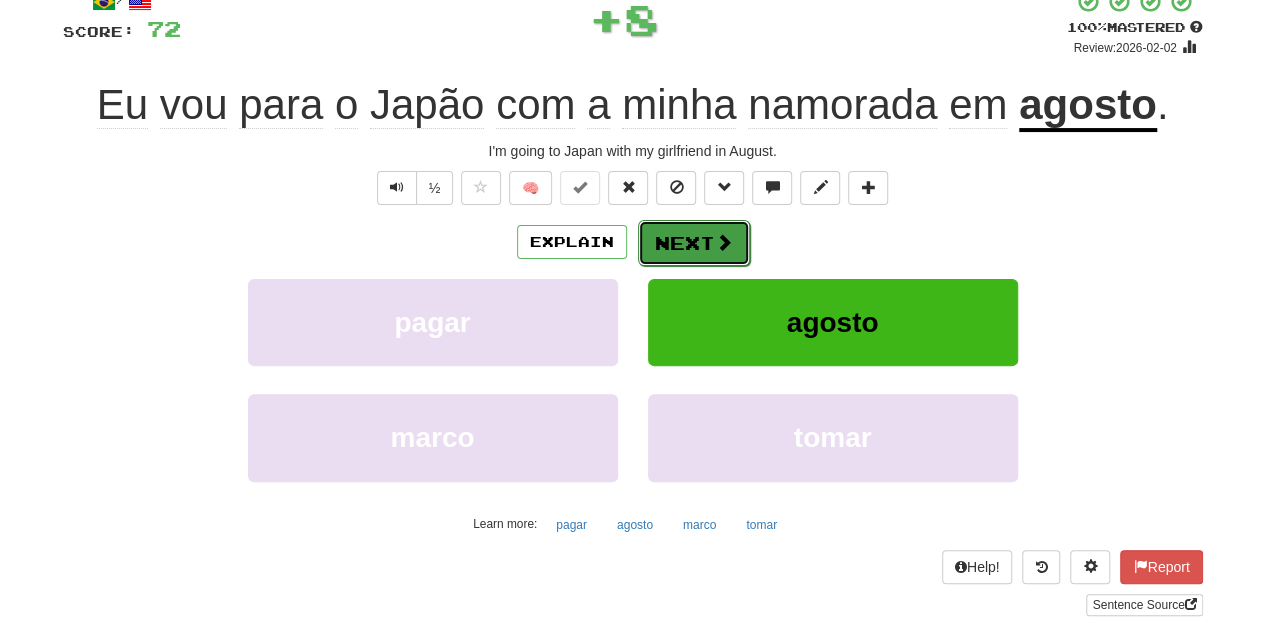 click on "Next" at bounding box center (694, 243) 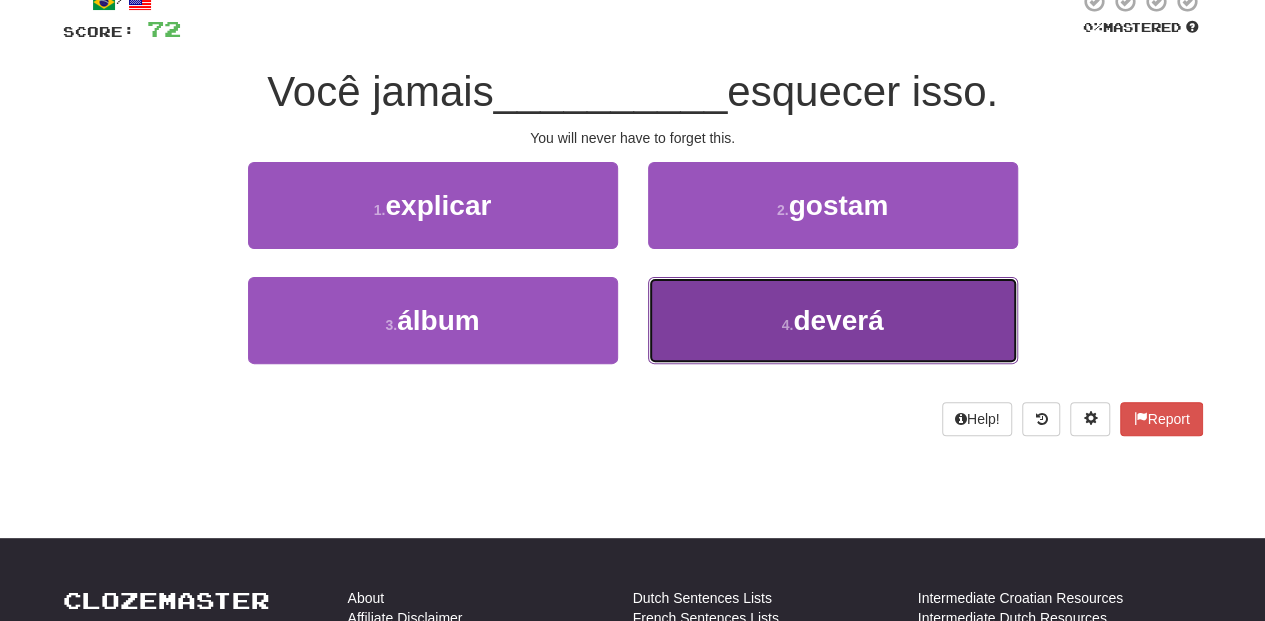 click on "4 . deverá" at bounding box center [833, 320] 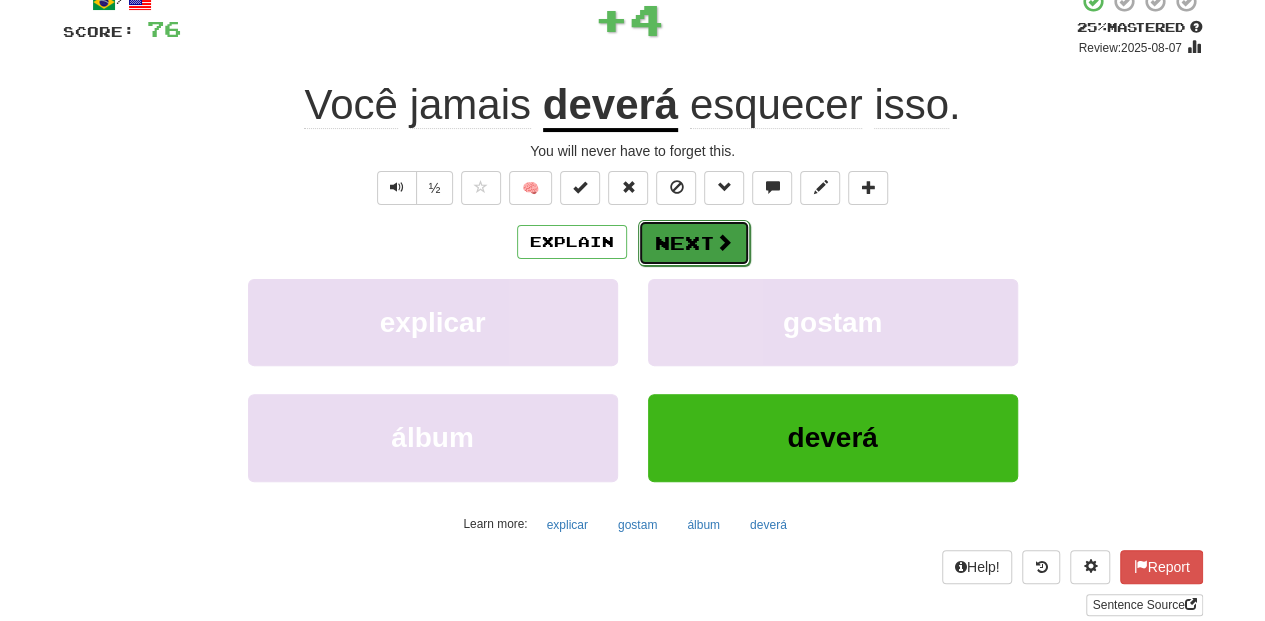click on "Next" at bounding box center [694, 243] 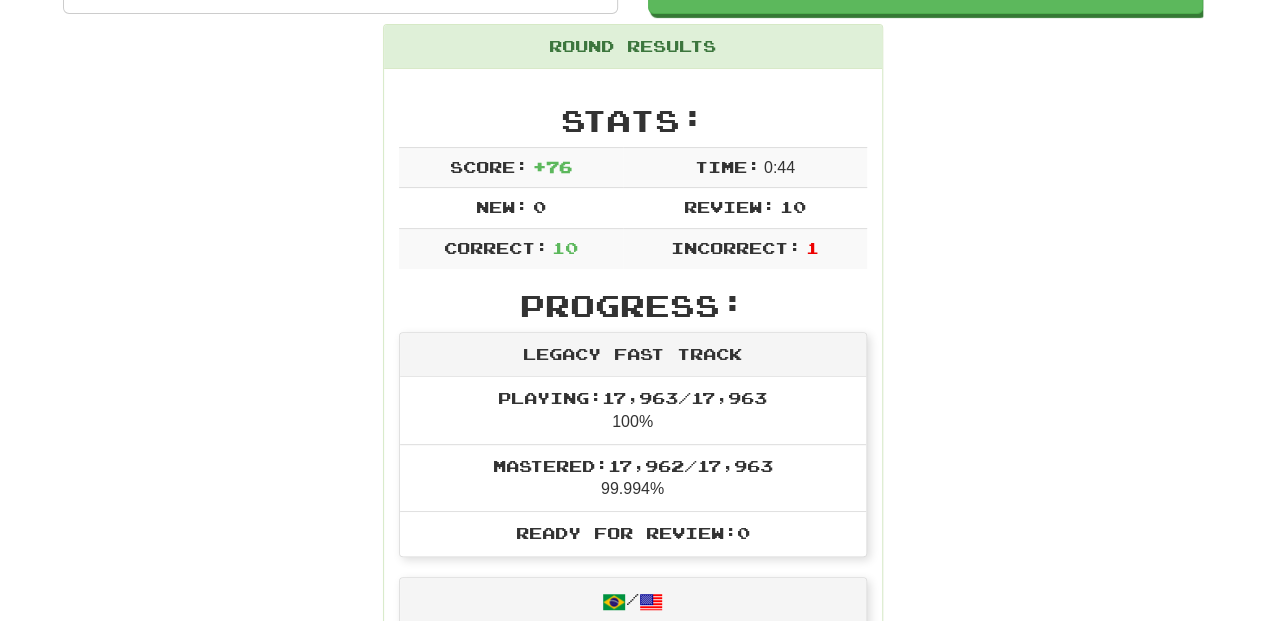 scroll, scrollTop: 220, scrollLeft: 0, axis: vertical 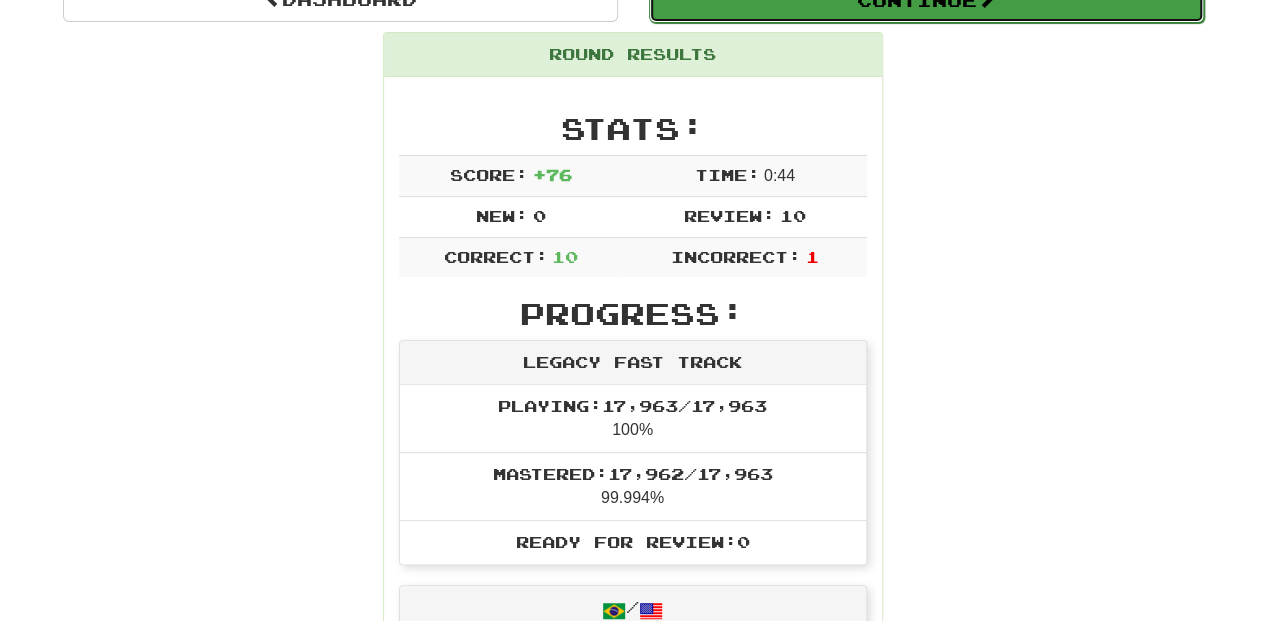 click on "Continue" at bounding box center [926, 0] 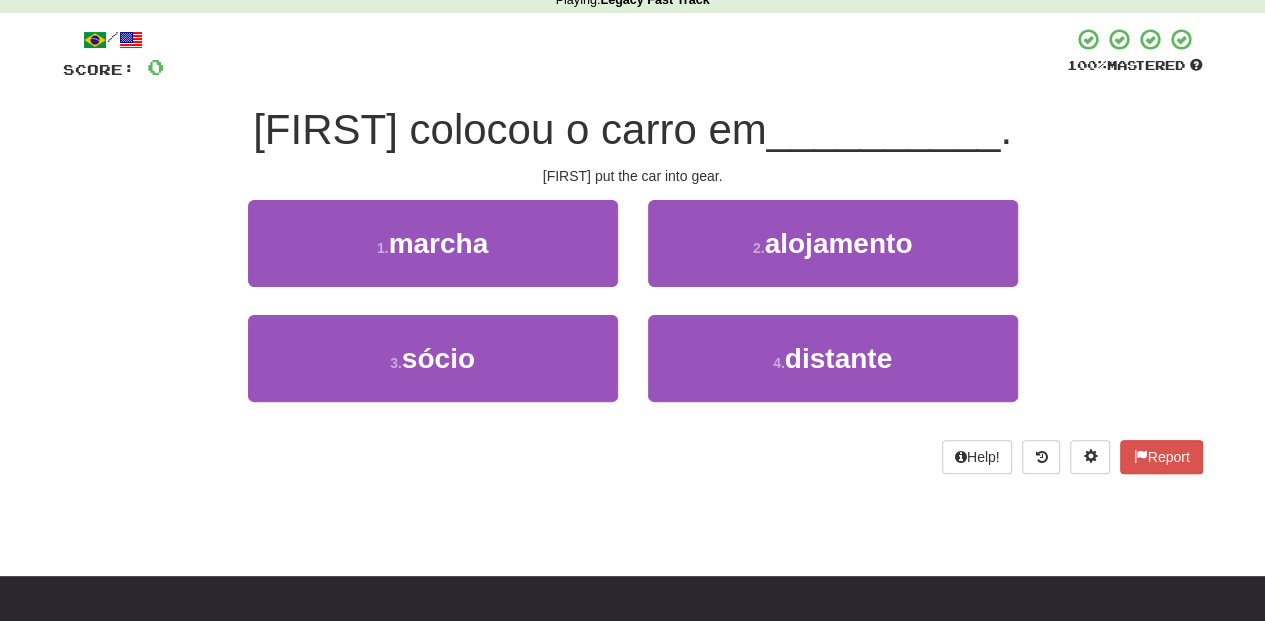 scroll, scrollTop: 87, scrollLeft: 0, axis: vertical 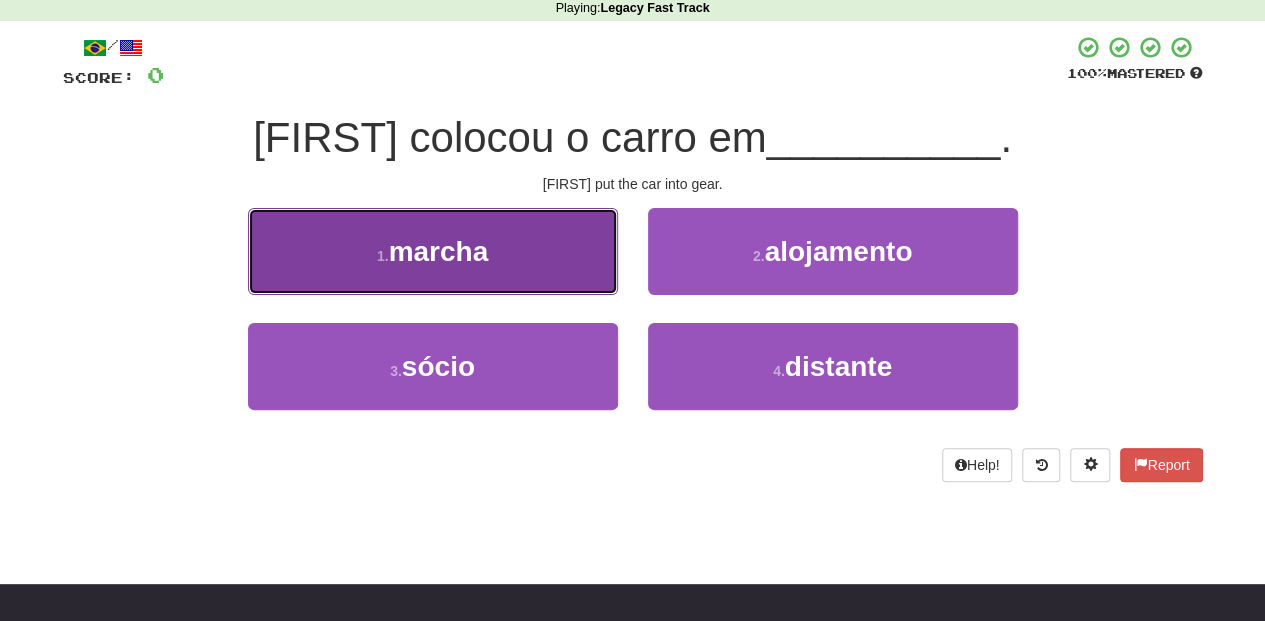 click on "1 . marcha" at bounding box center [433, 251] 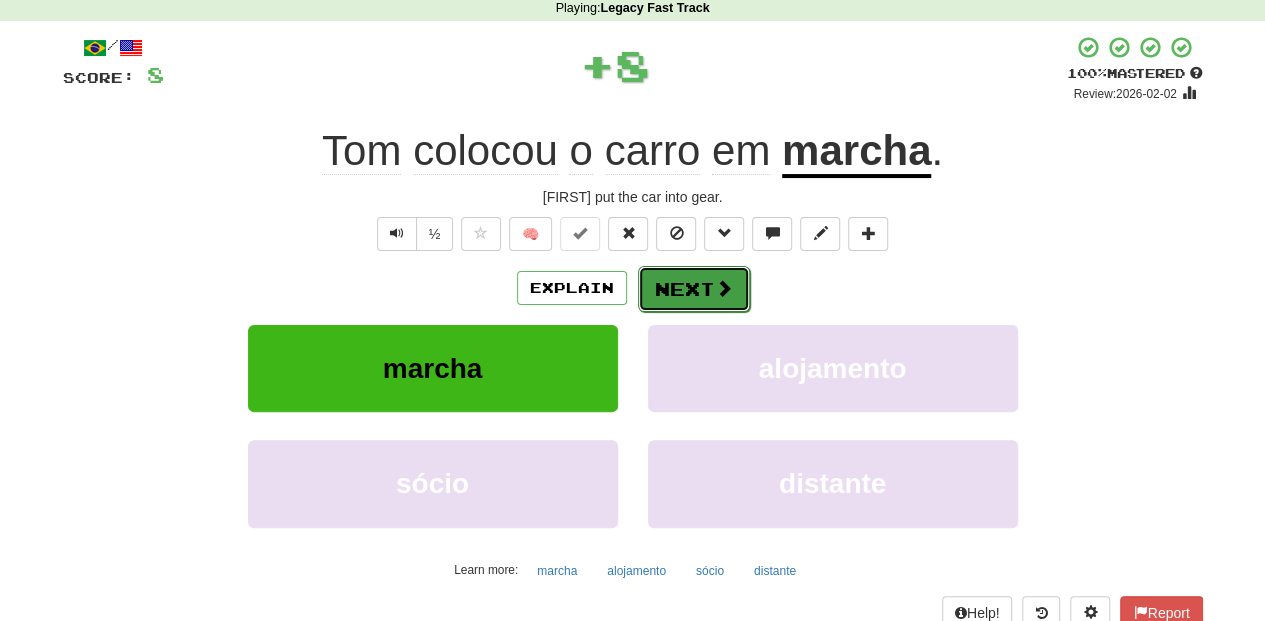 click on "Next" at bounding box center (694, 289) 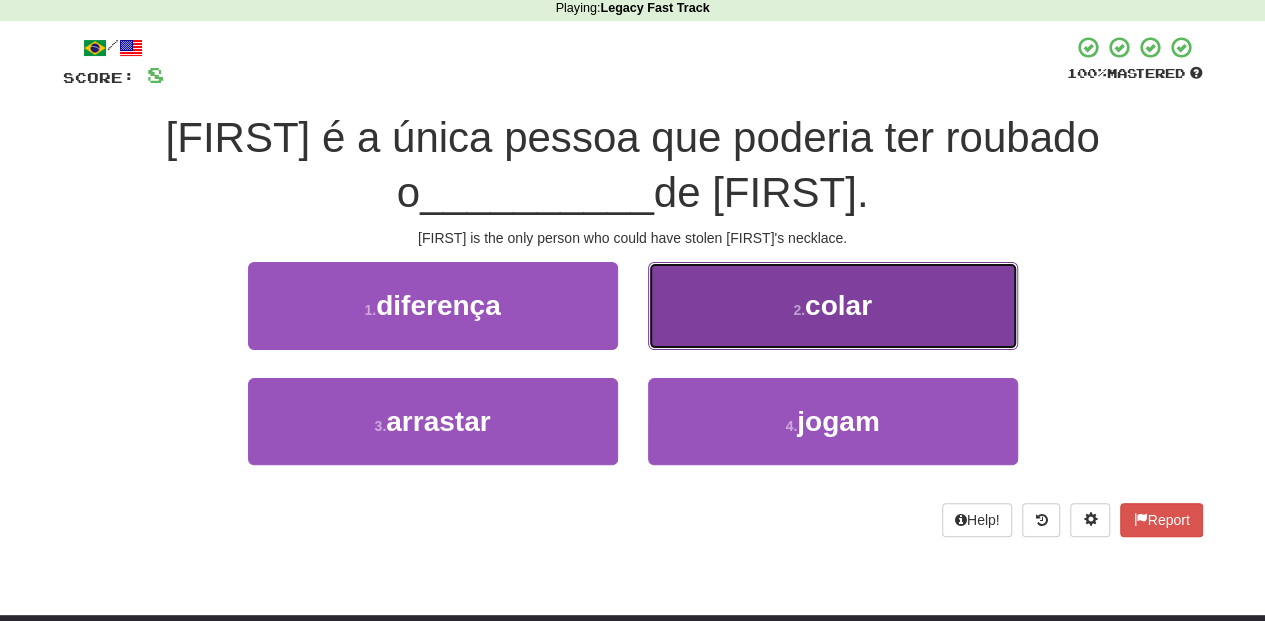click on "2 .  colar" at bounding box center (833, 305) 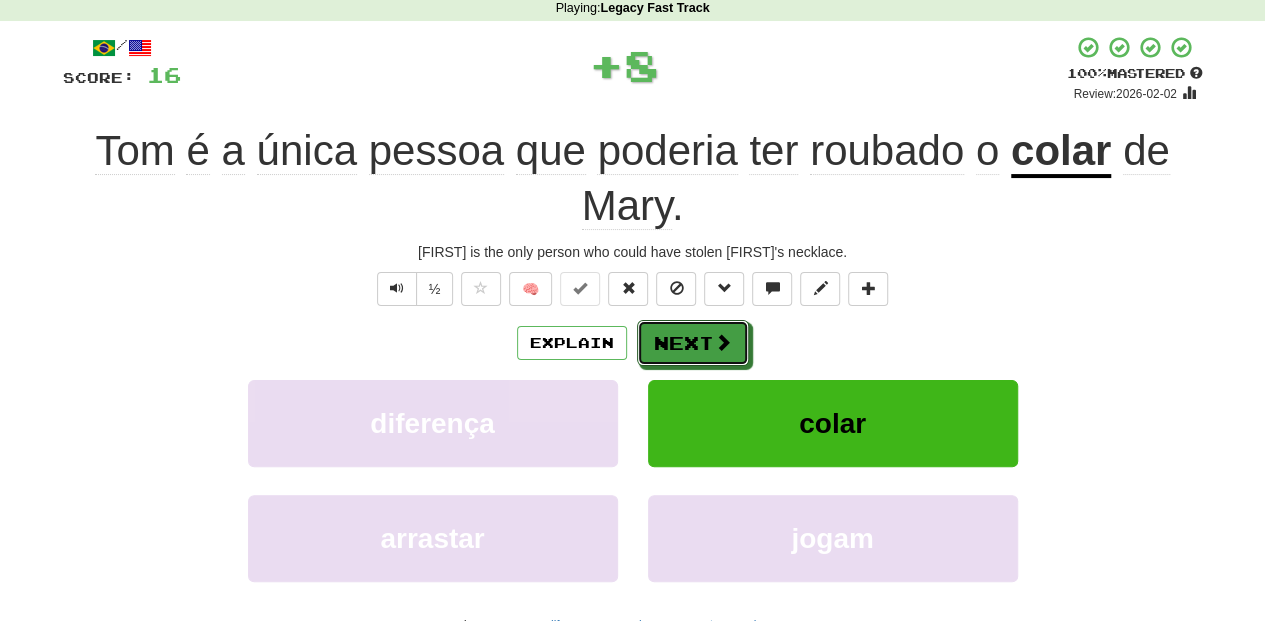 click on "Next" at bounding box center [693, 343] 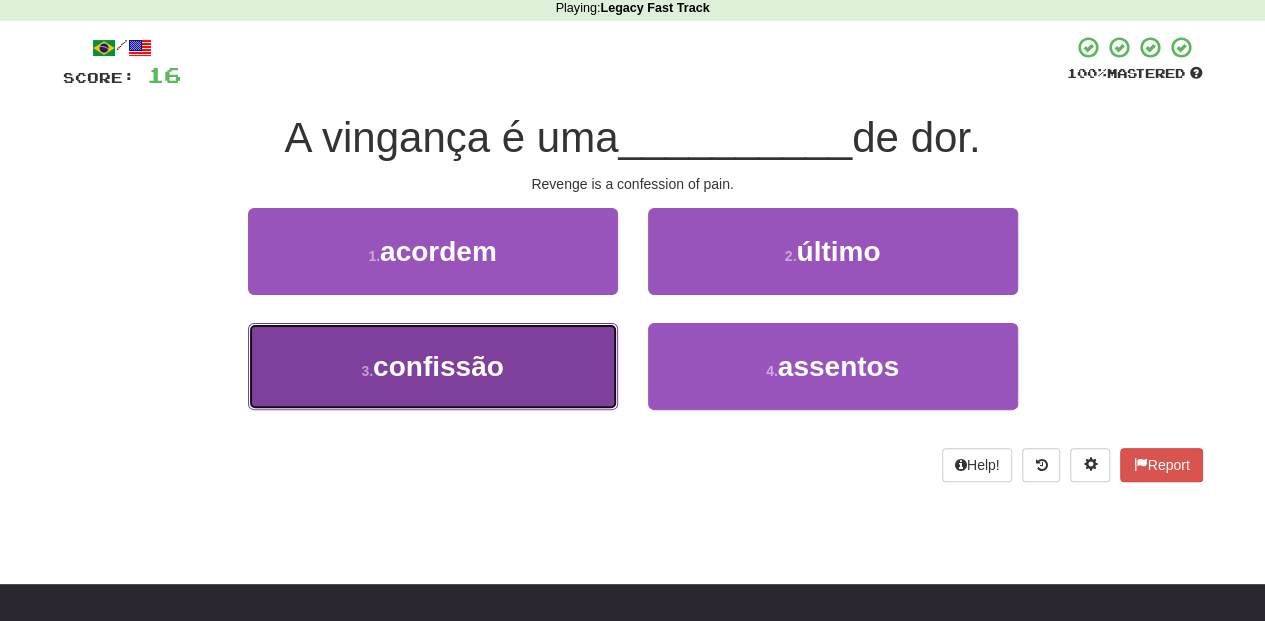 click on "3 . confissão" at bounding box center [433, 366] 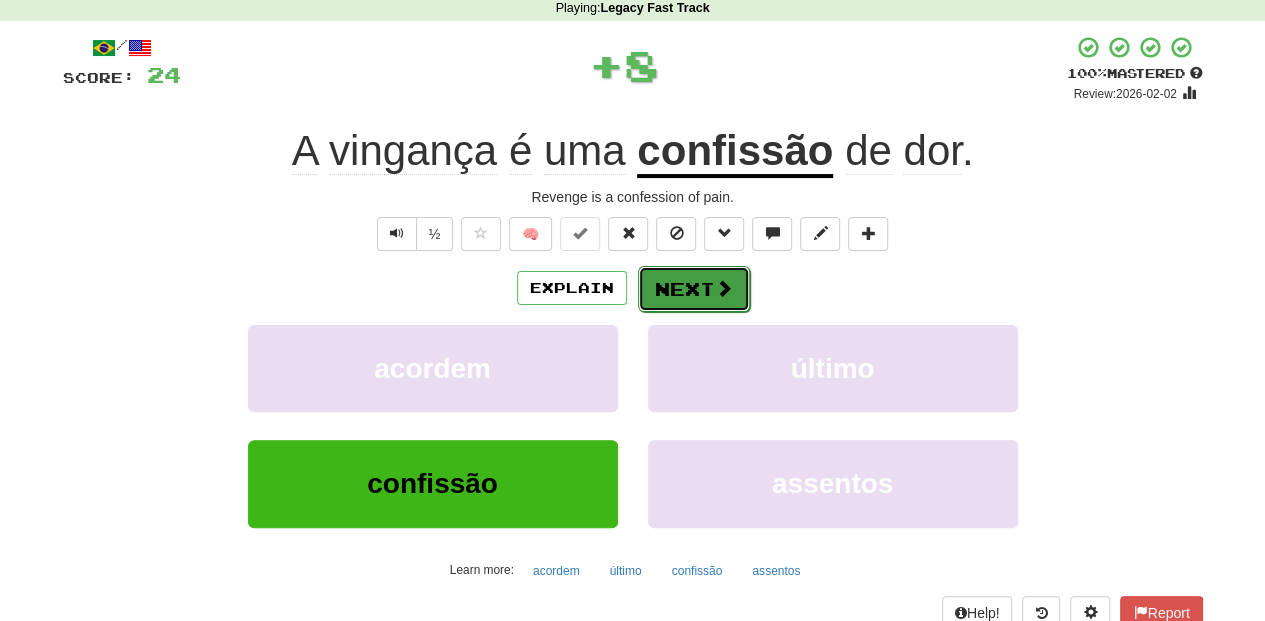 click on "Next" at bounding box center (694, 289) 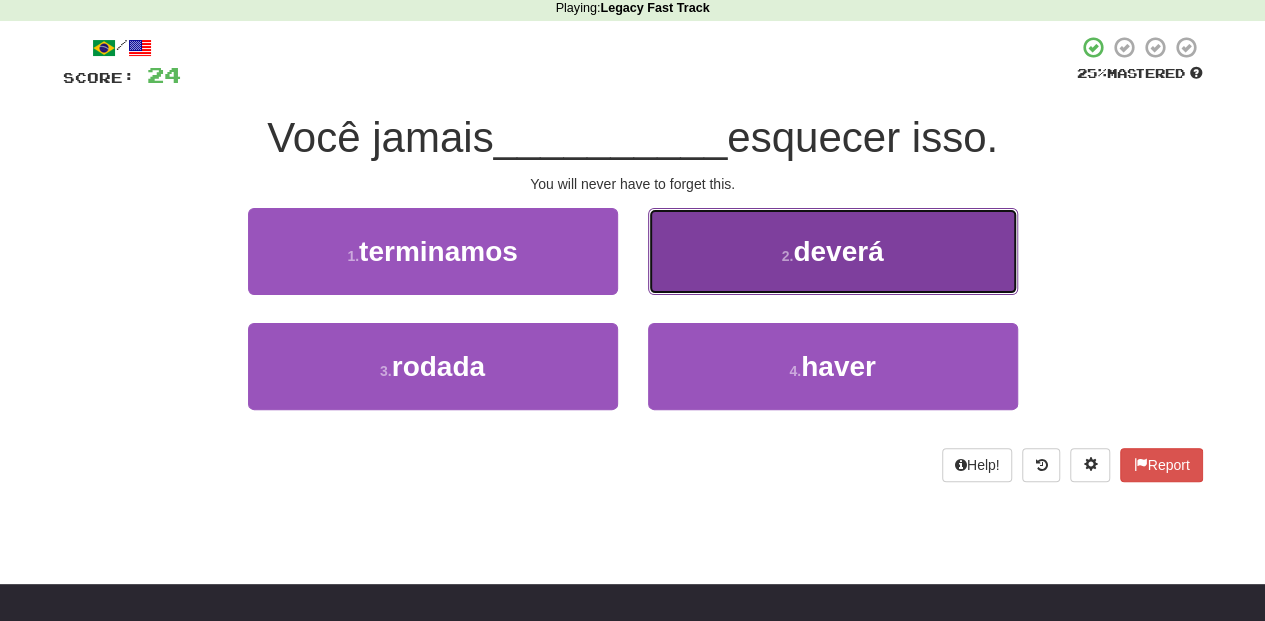 click on "2 . deverá" at bounding box center [833, 251] 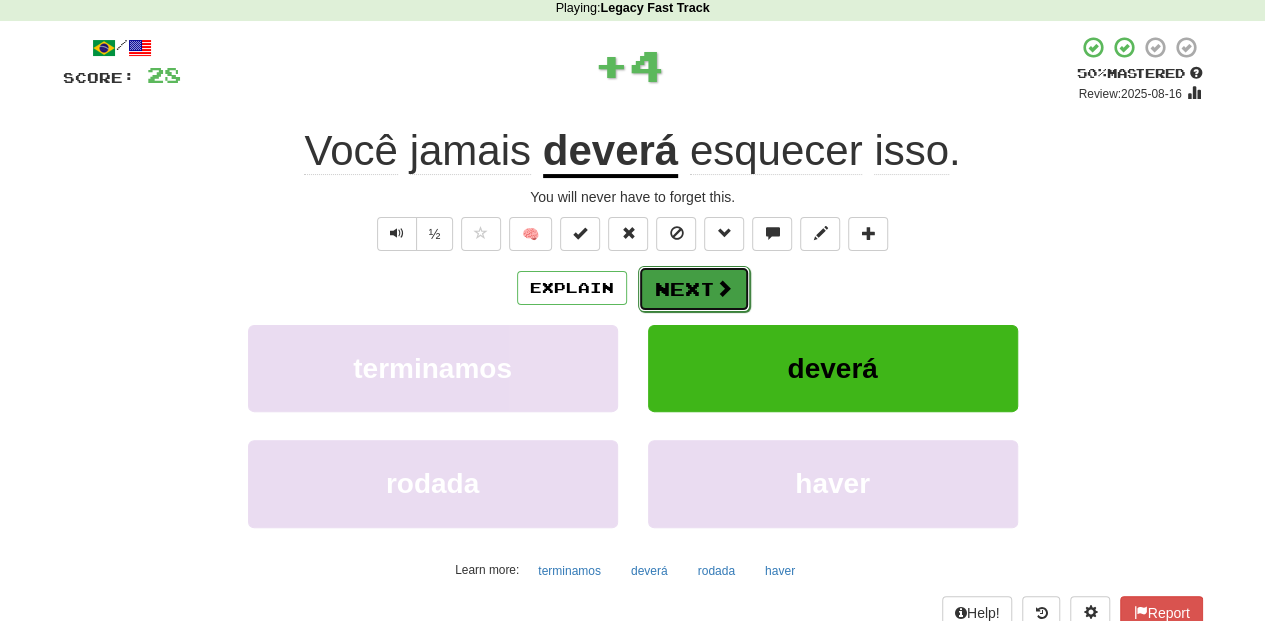 click on "Next" at bounding box center [694, 289] 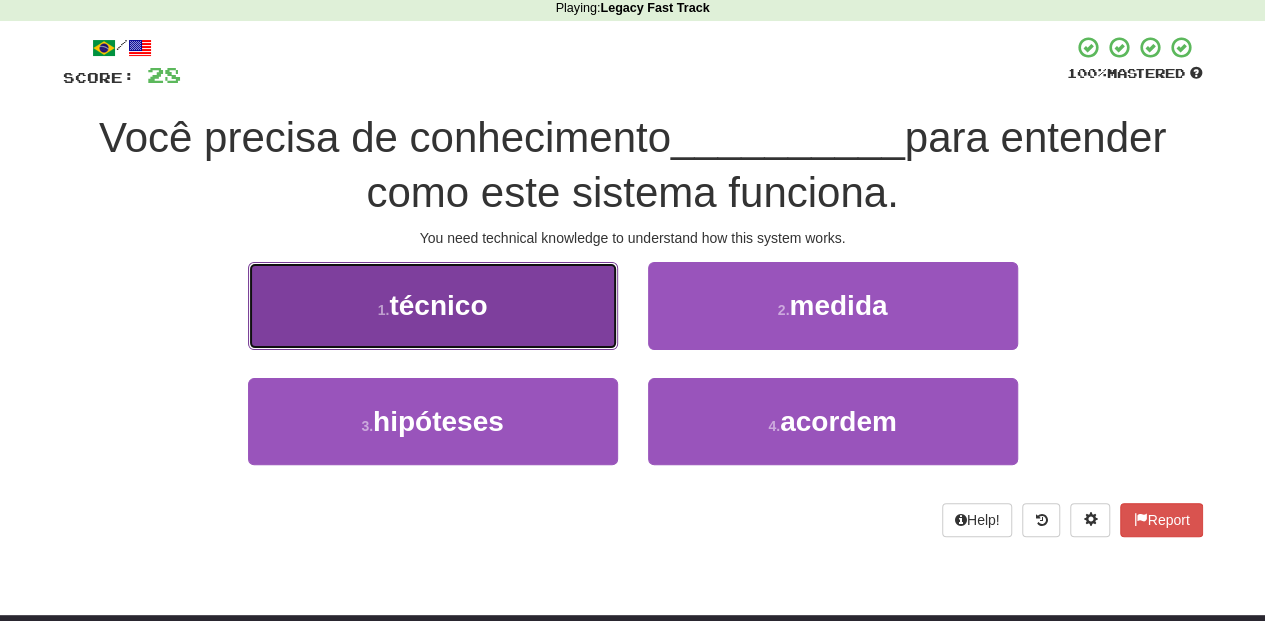 click on "1 . técnico" at bounding box center [433, 305] 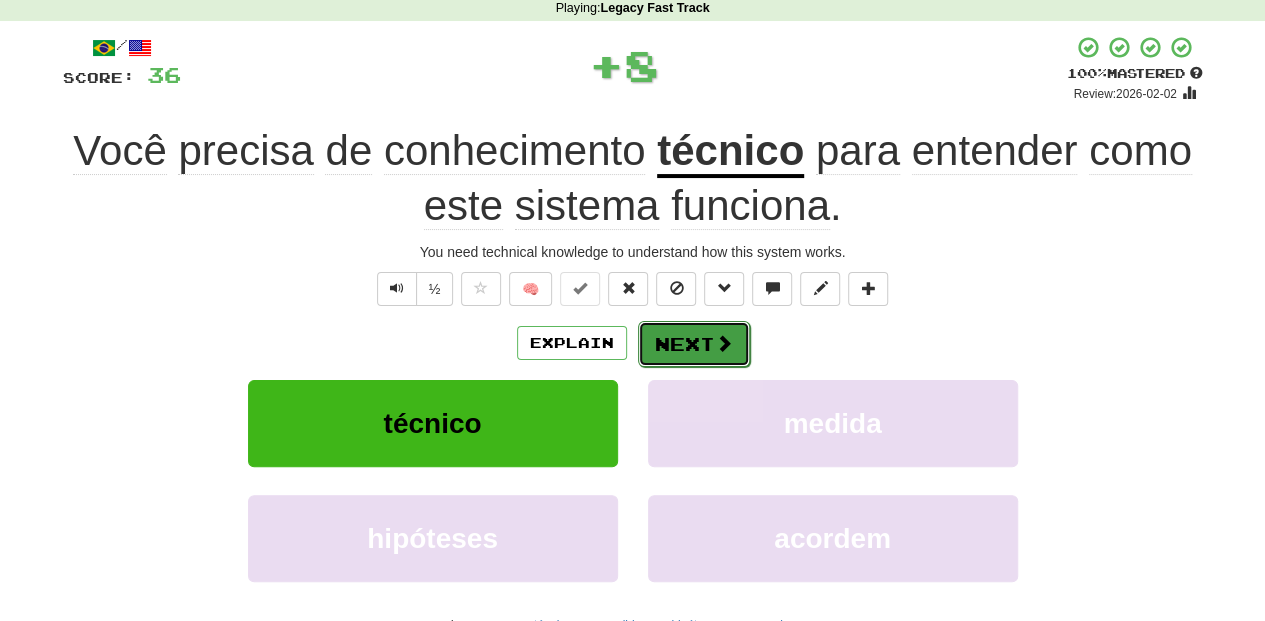 click on "Next" at bounding box center [694, 344] 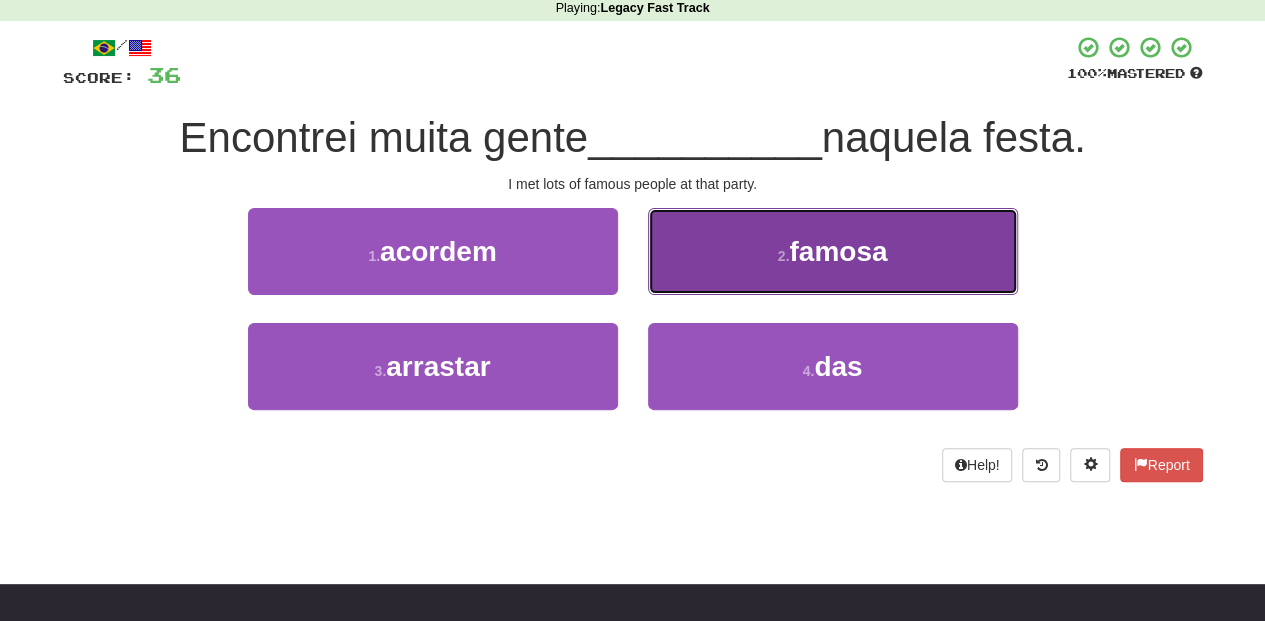click on "2 .  famosa" at bounding box center [833, 251] 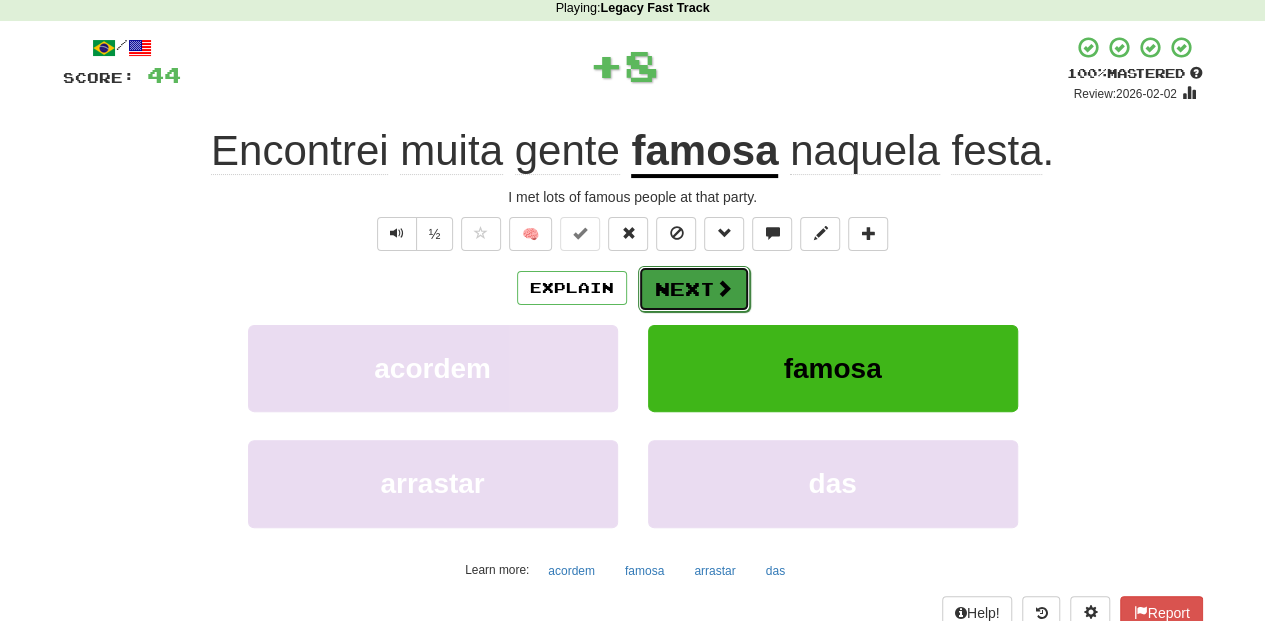 click on "Next" at bounding box center [694, 289] 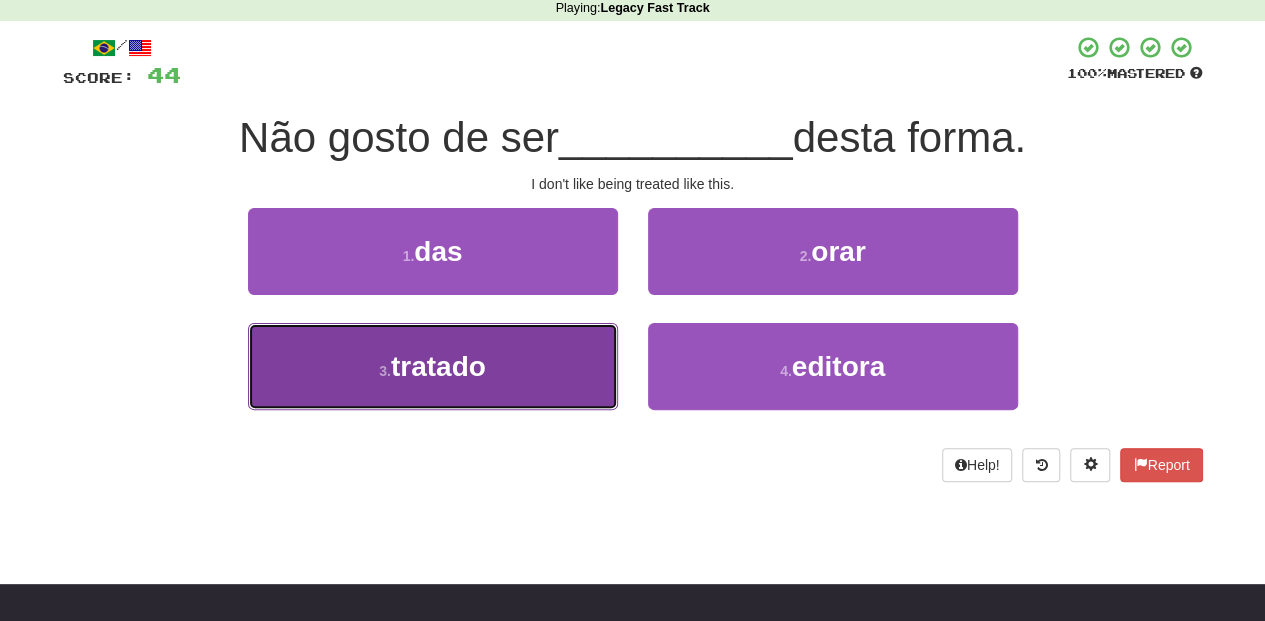 click on "3 . tratado" at bounding box center (433, 366) 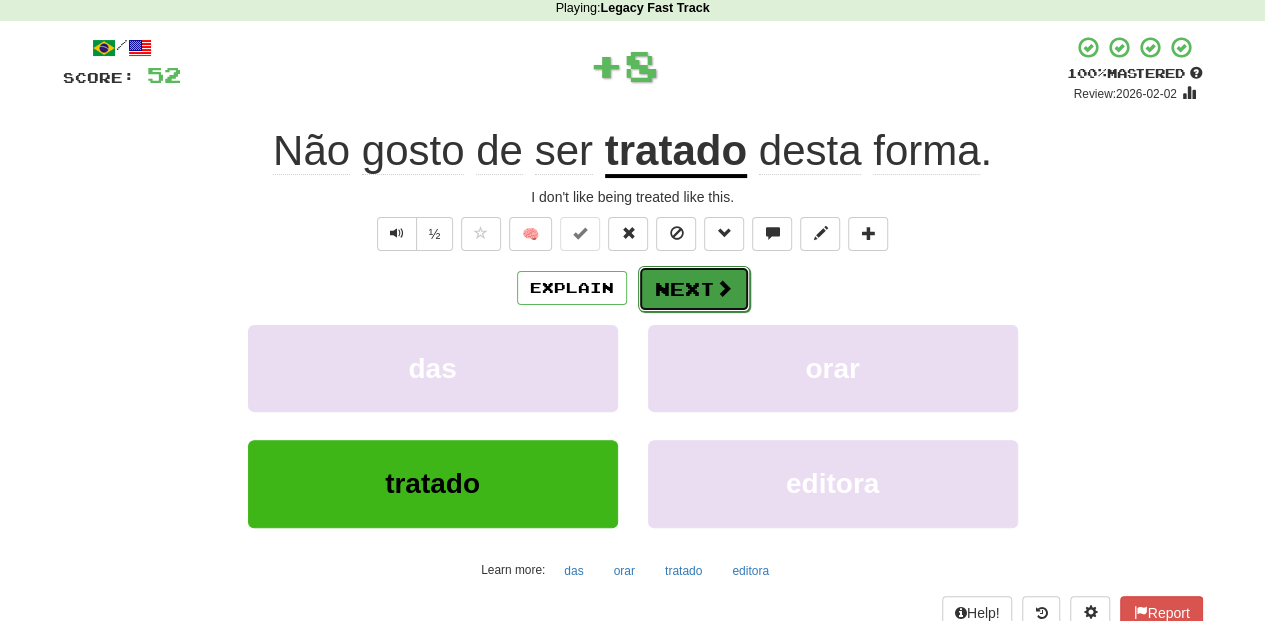click on "Next" at bounding box center [694, 289] 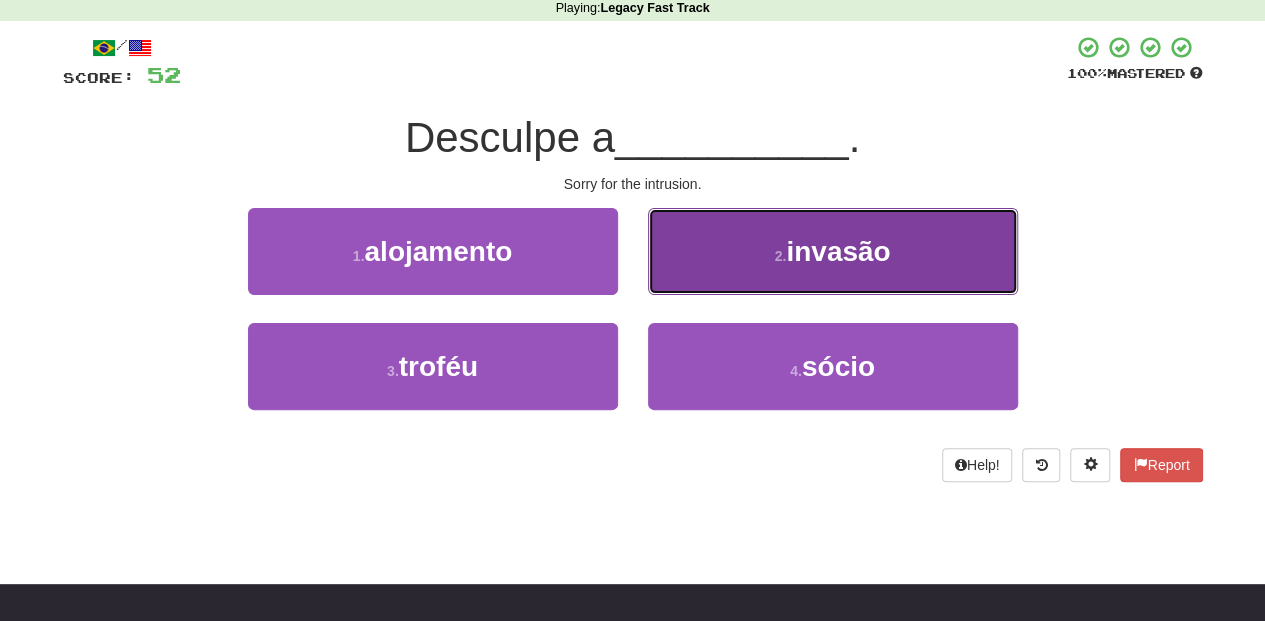 click on "2 .  invasão" at bounding box center [833, 251] 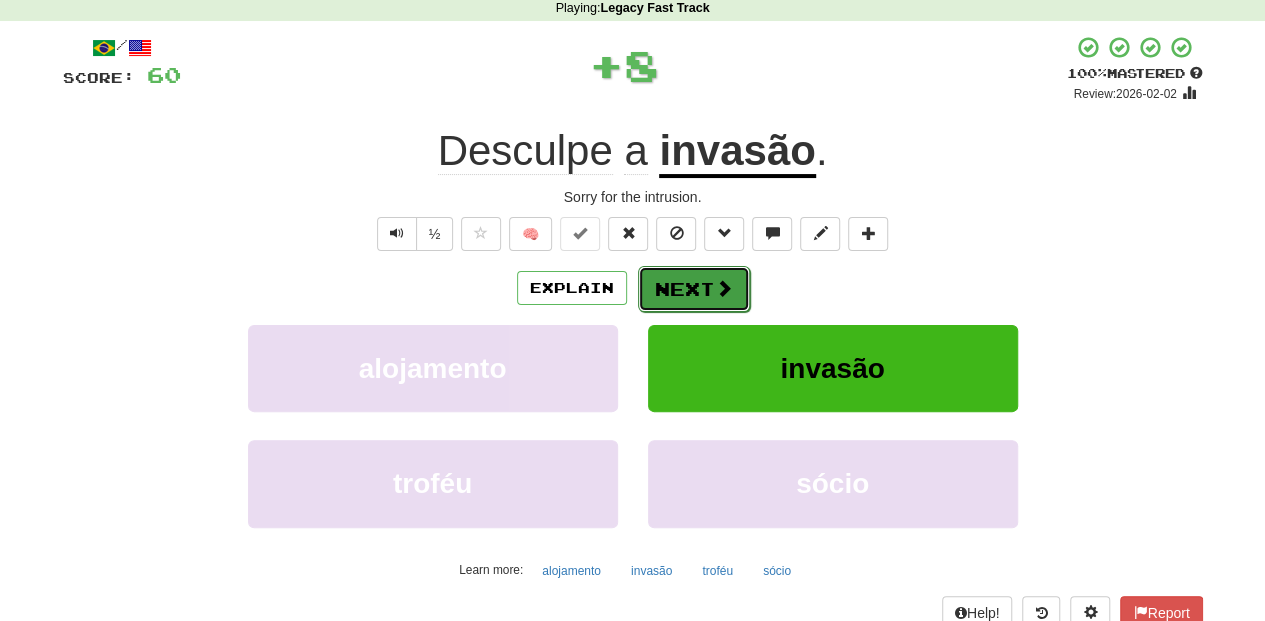 click on "Next" at bounding box center (694, 289) 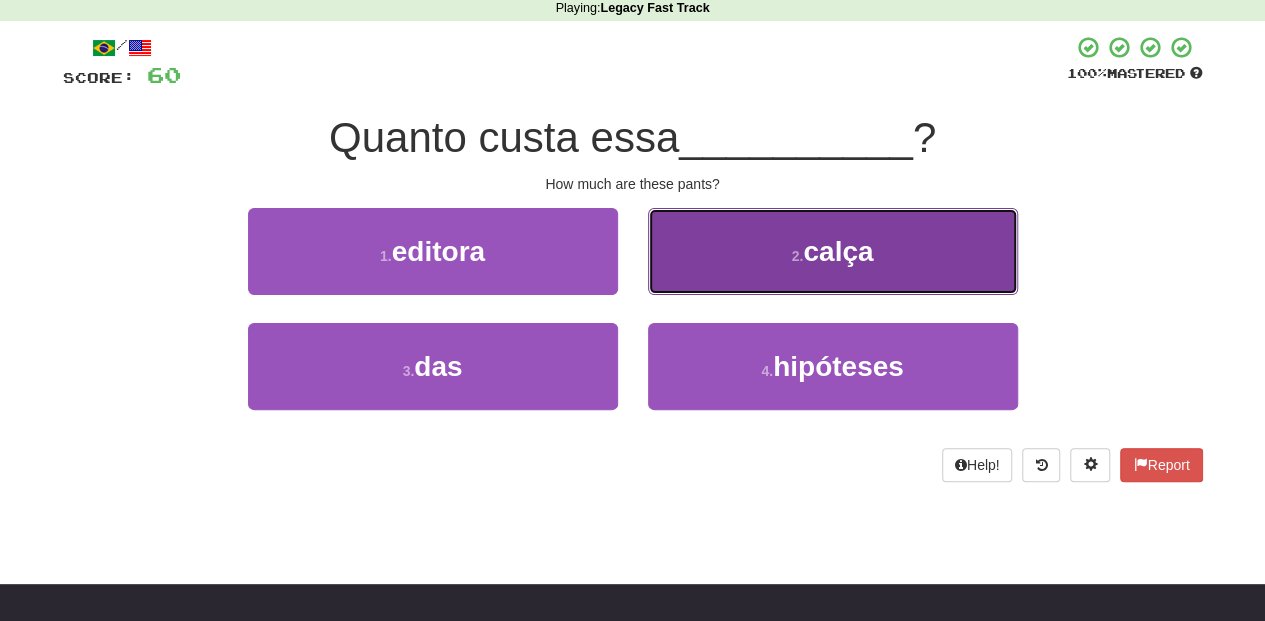 click on "2 . calça" at bounding box center (833, 251) 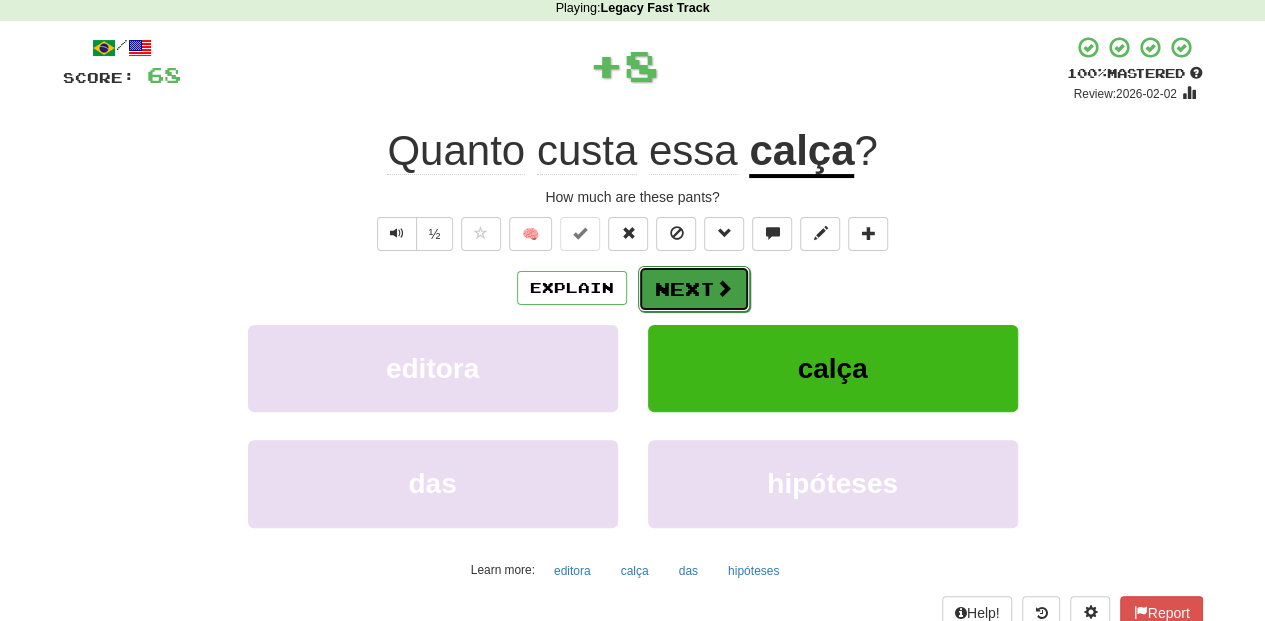click on "Next" at bounding box center [694, 289] 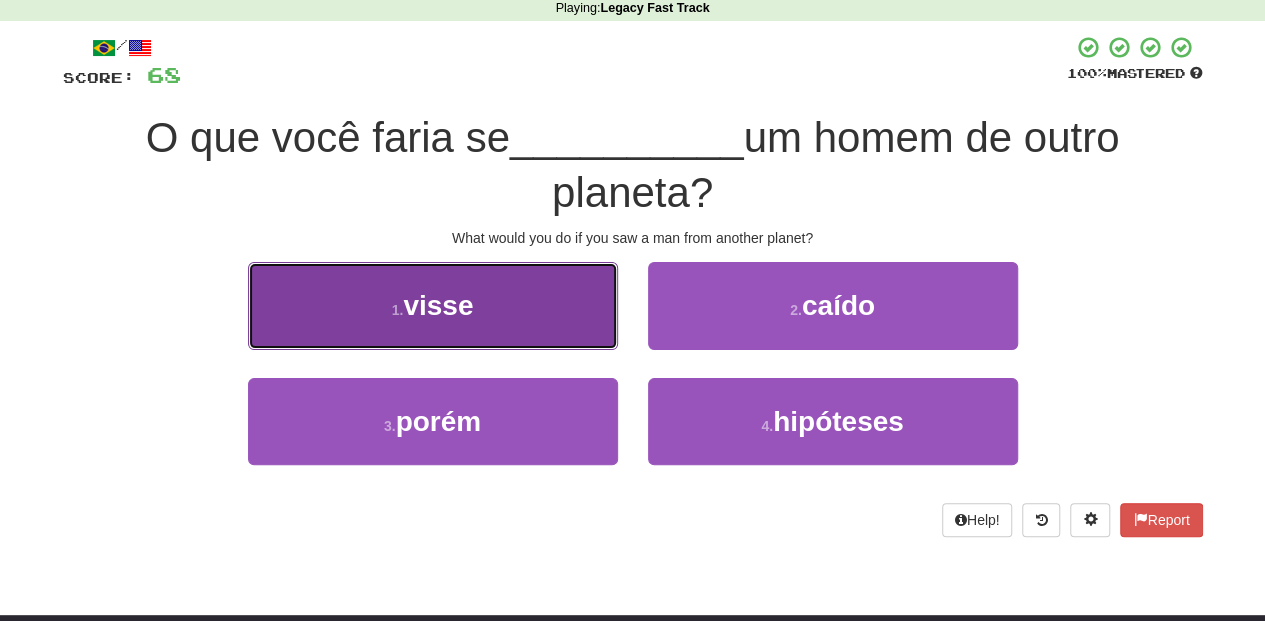 click on "1 .  visse" at bounding box center [433, 305] 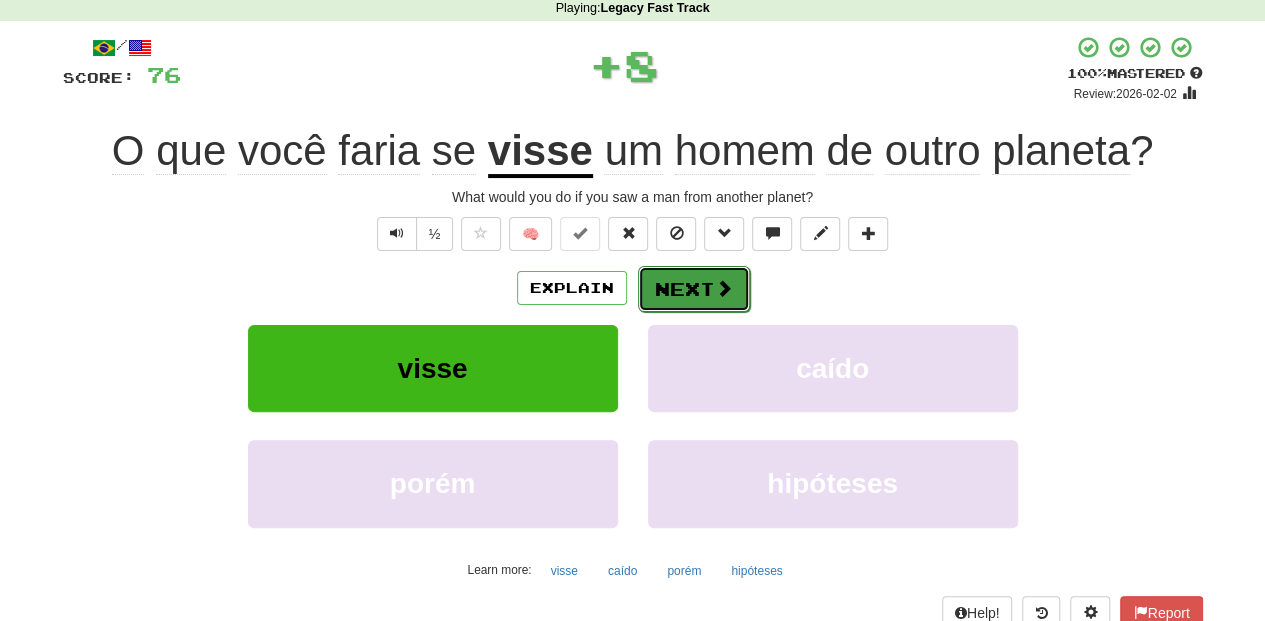 click at bounding box center [724, 288] 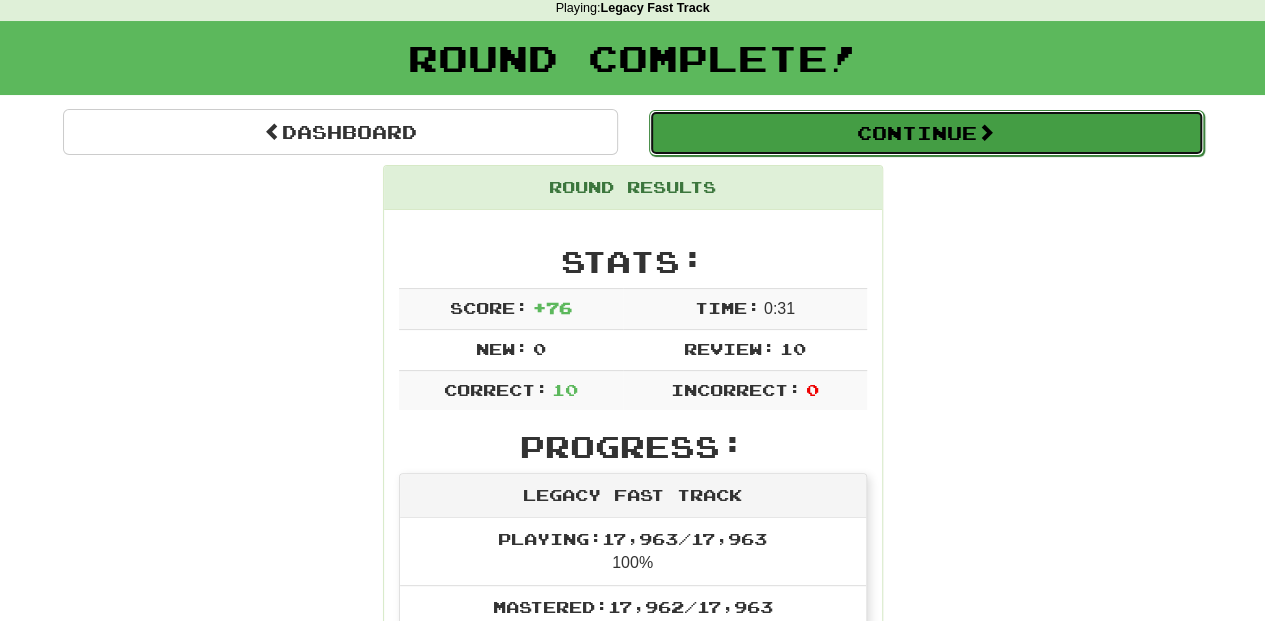 click on "Continue" at bounding box center [926, 133] 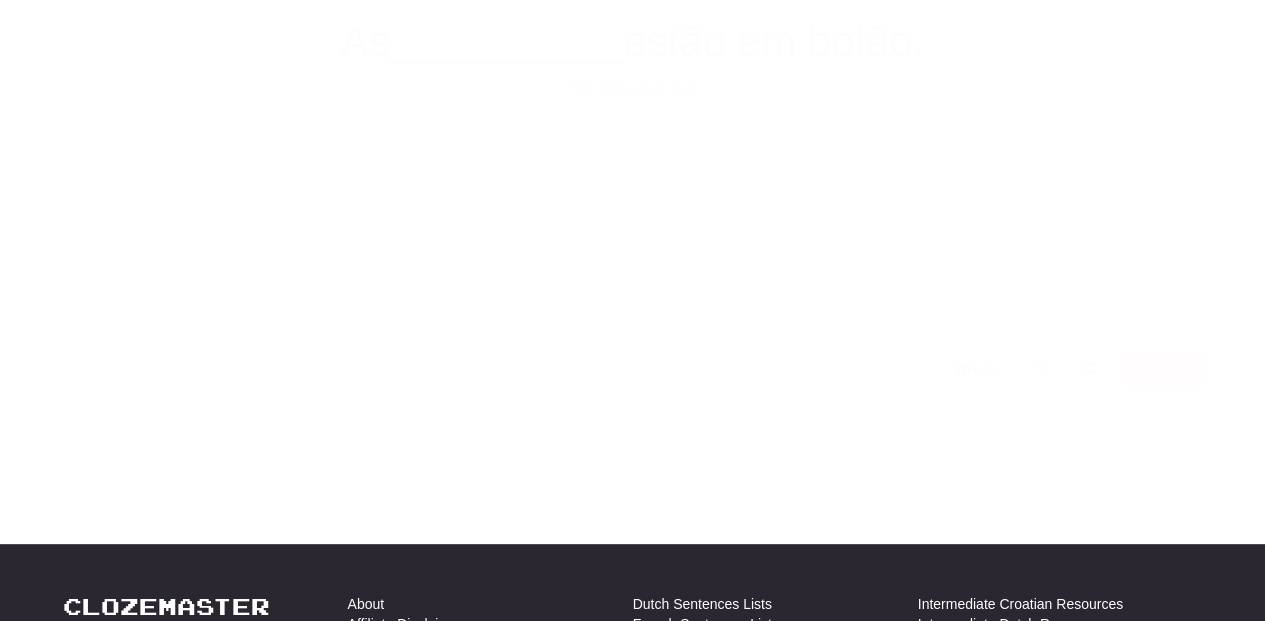 scroll, scrollTop: 87, scrollLeft: 0, axis: vertical 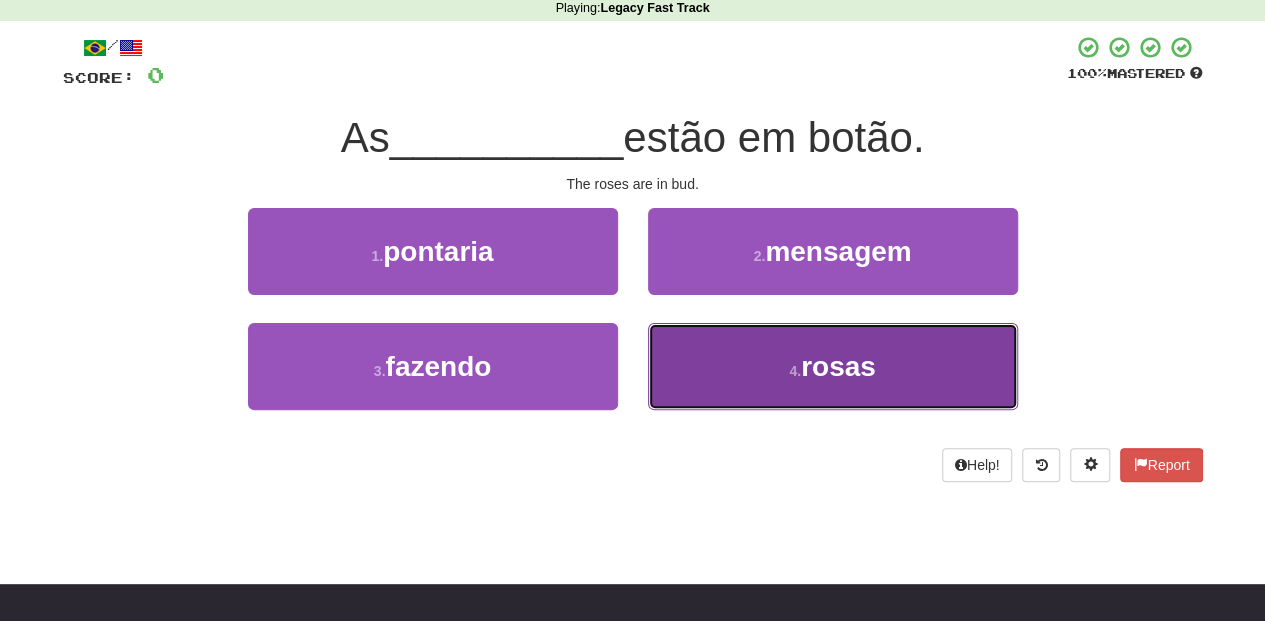 click on "4 .  rosas" at bounding box center (833, 366) 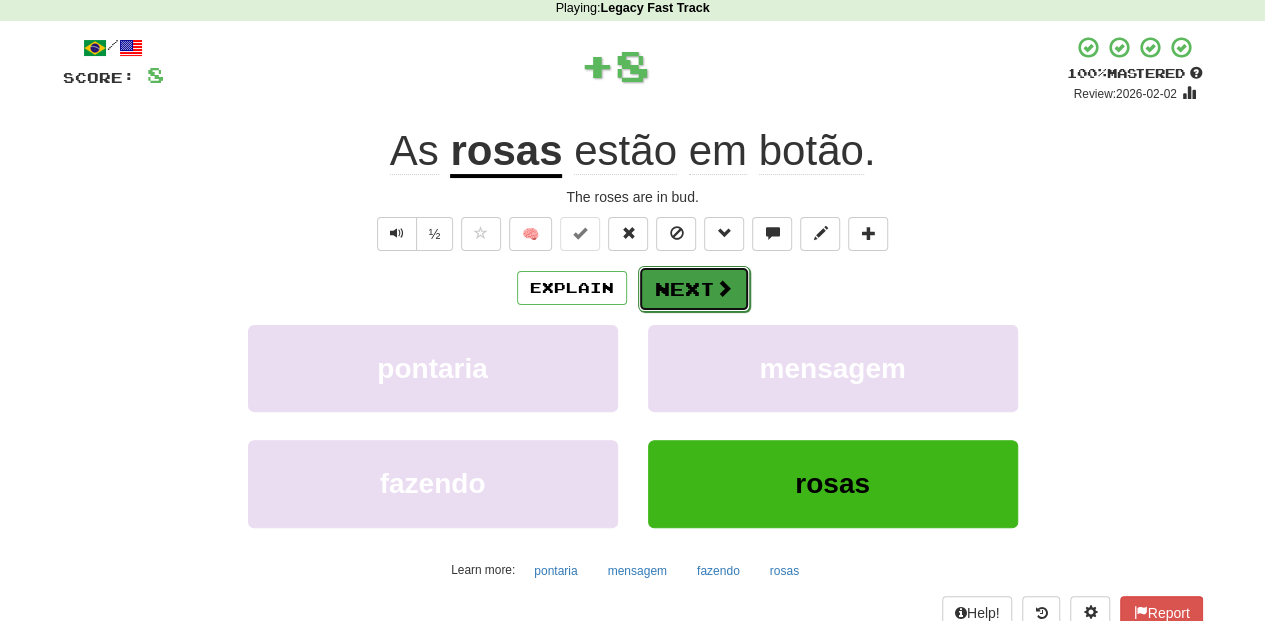 click on "Next" at bounding box center [694, 289] 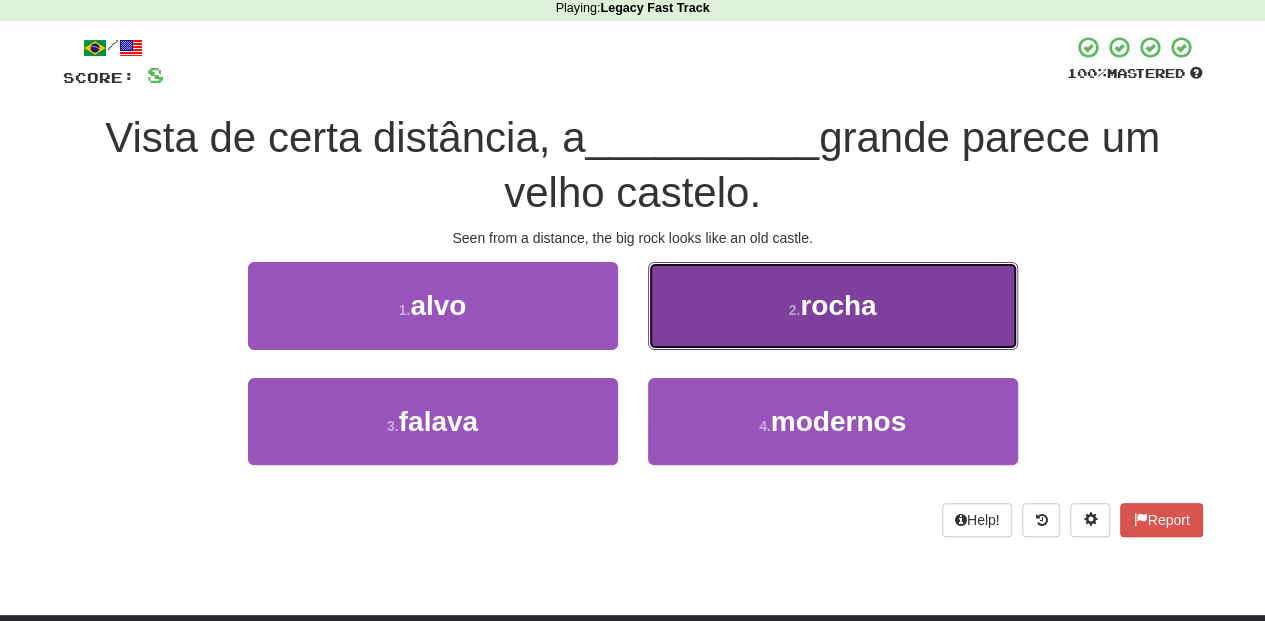 click on "2 . rocha" at bounding box center (833, 305) 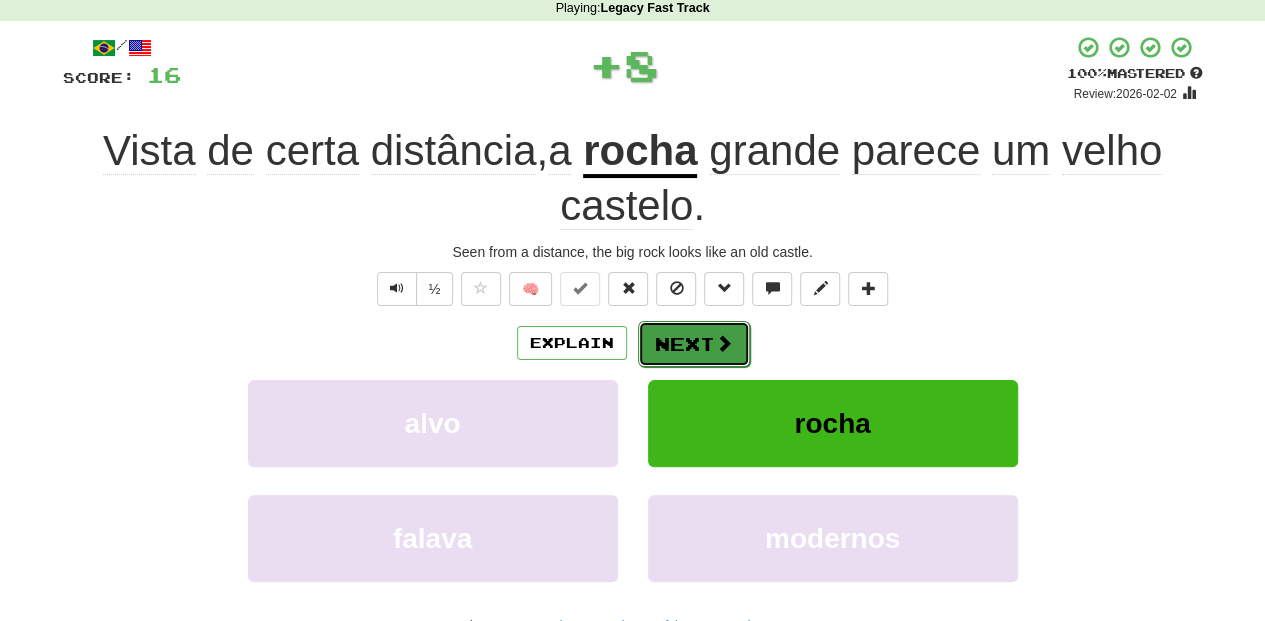 click on "Next" at bounding box center [694, 344] 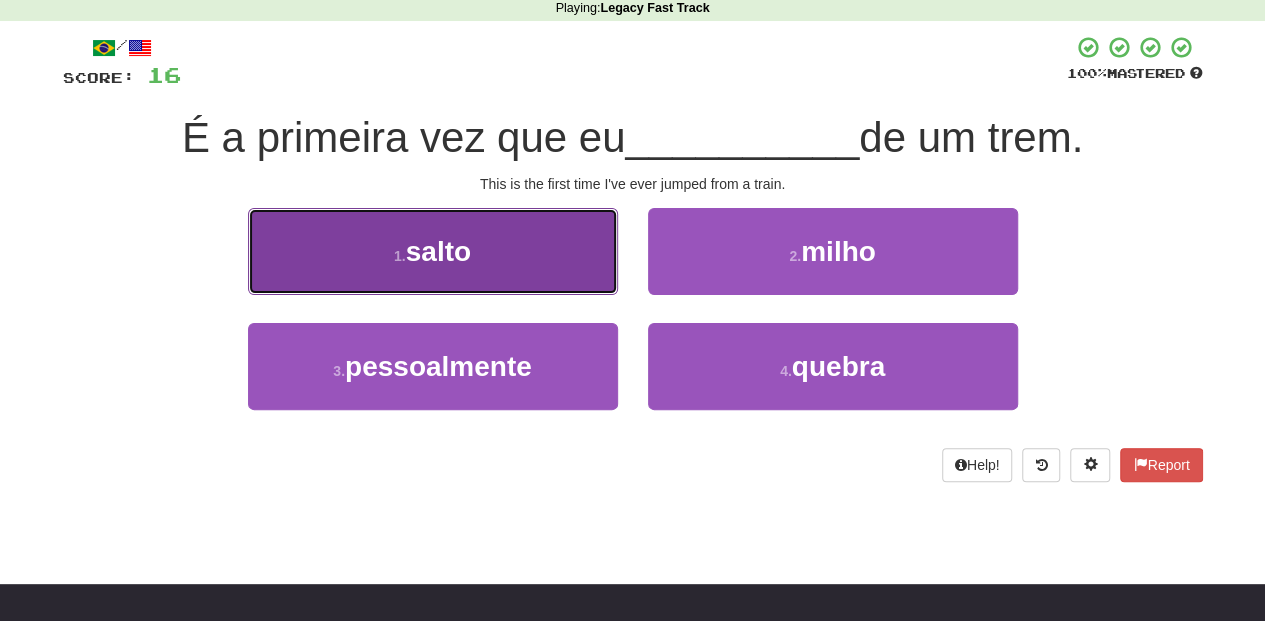 click on "1 . salto" at bounding box center [433, 251] 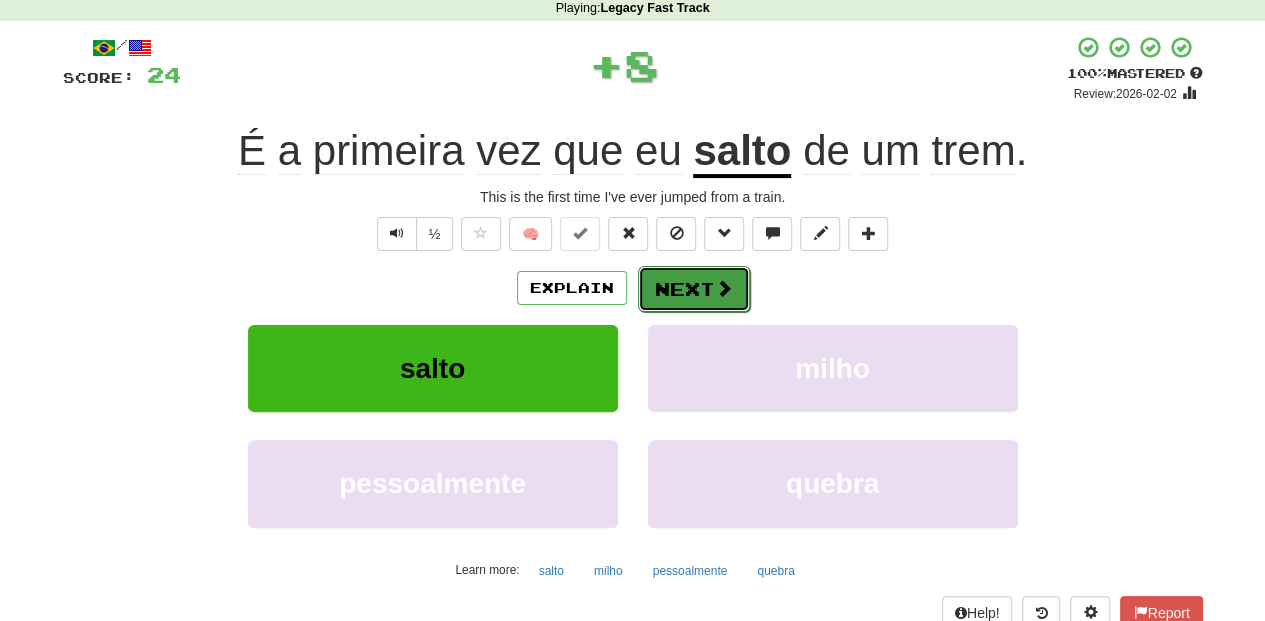 click on "Next" at bounding box center [694, 289] 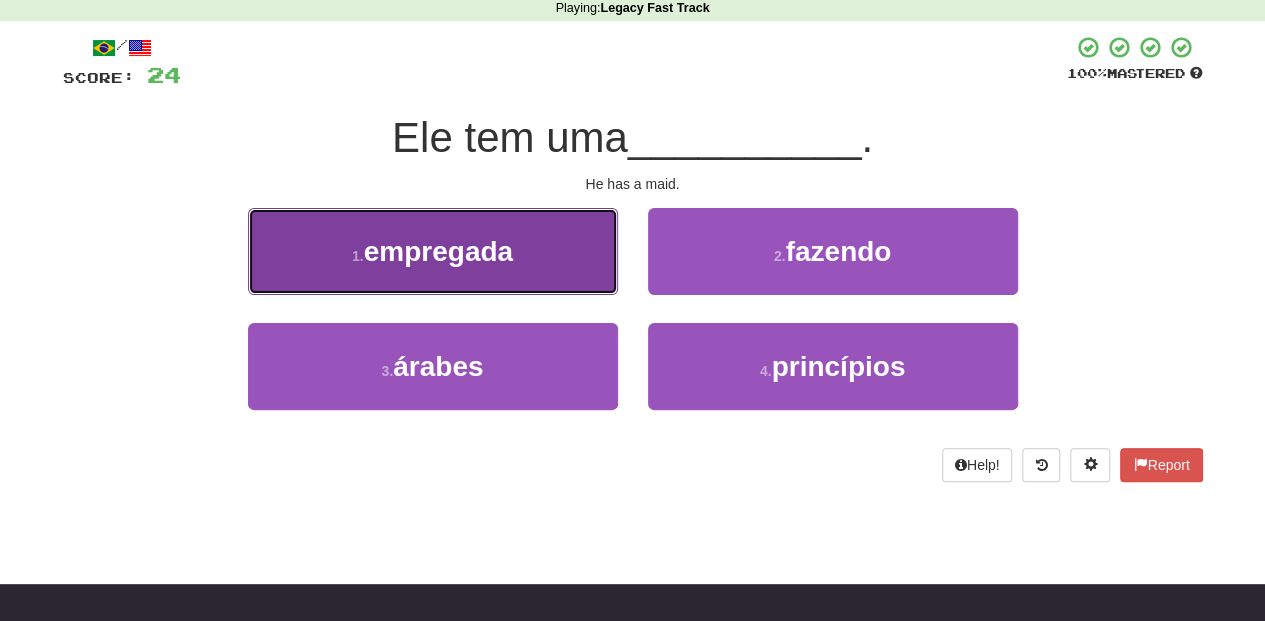 click on "1 . empregada" at bounding box center [433, 251] 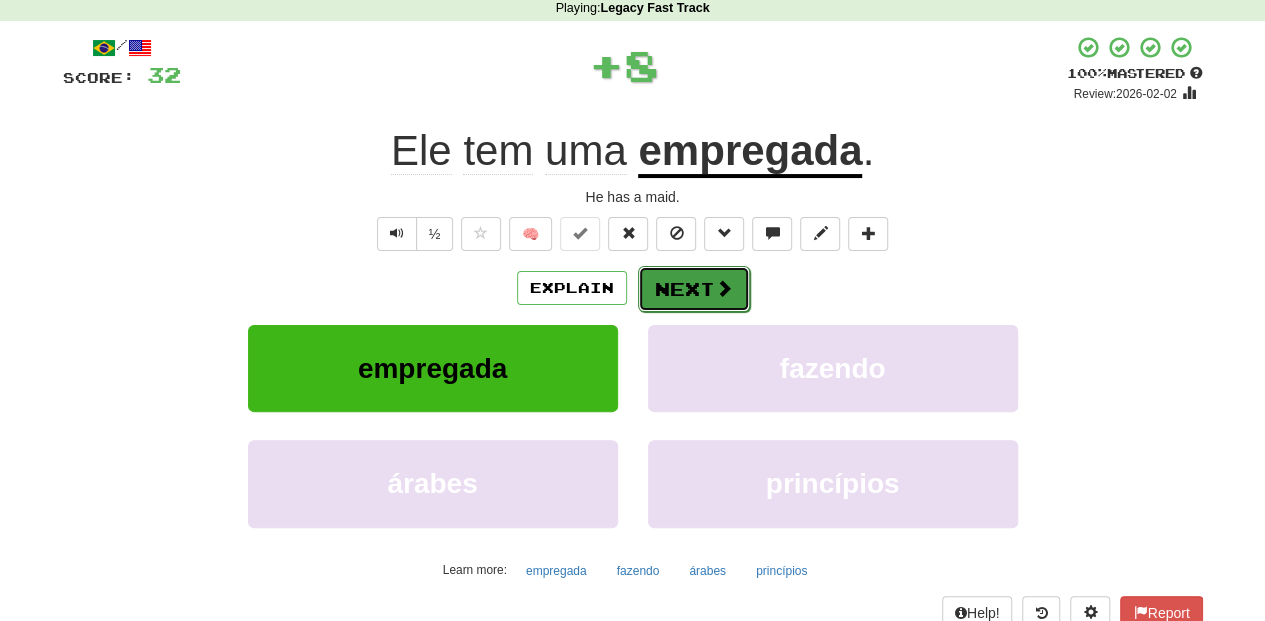 click on "Next" at bounding box center (694, 289) 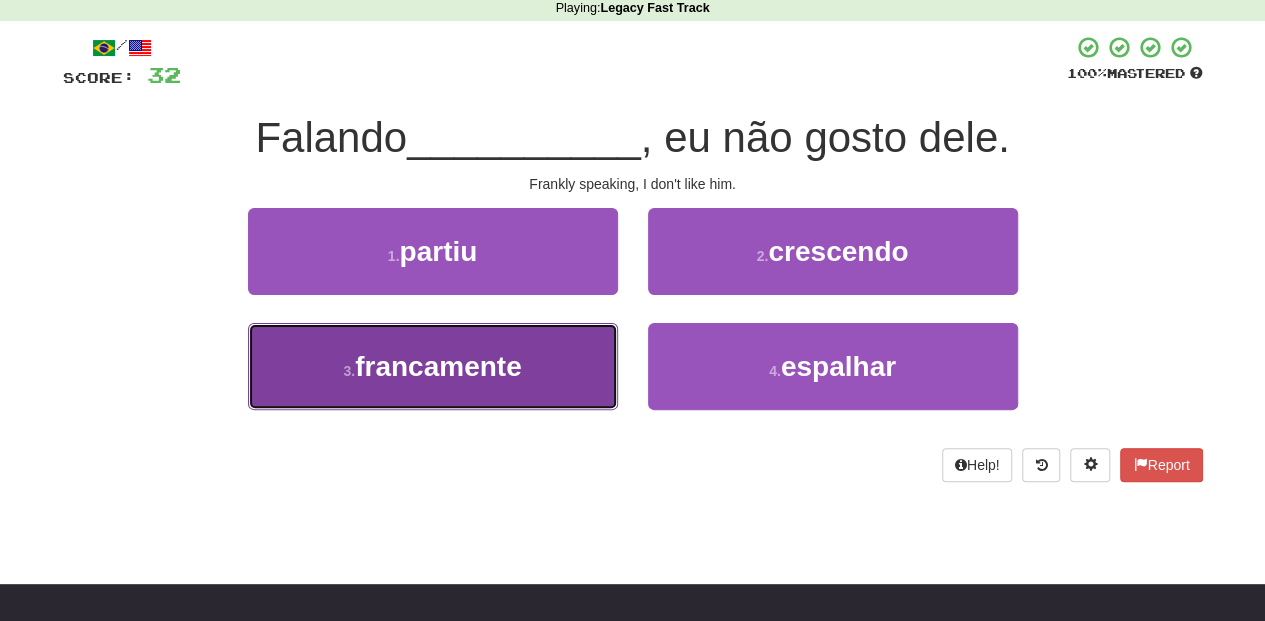 click on "3 . francamente" at bounding box center (433, 366) 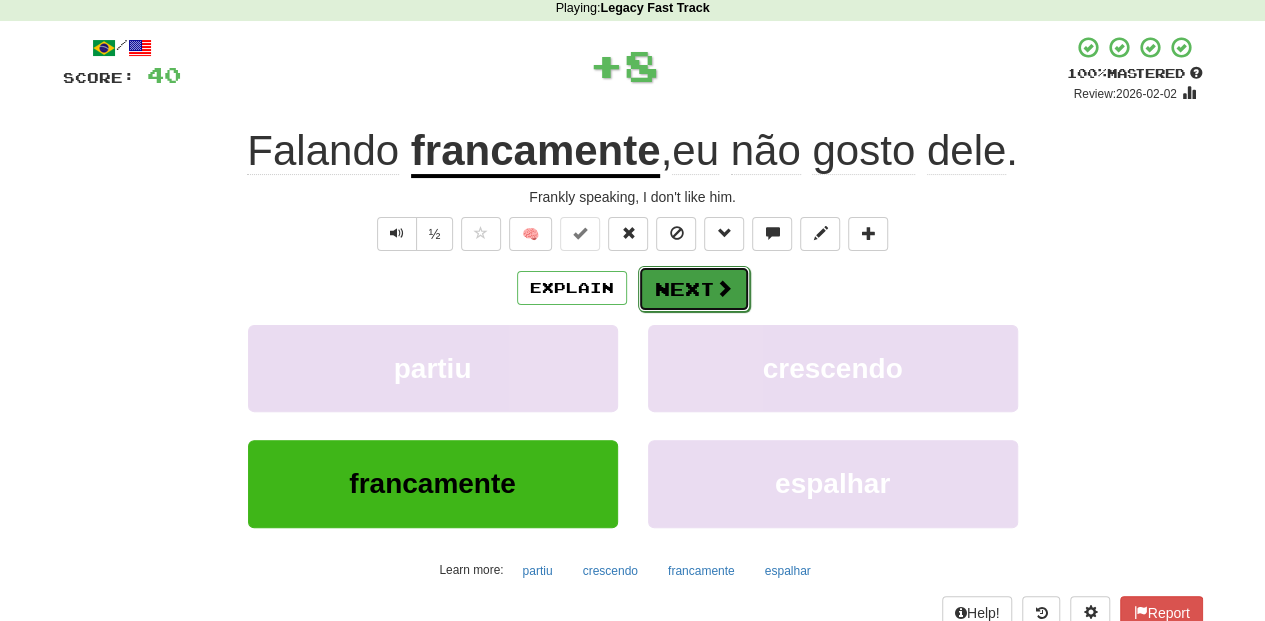 click on "Next" at bounding box center [694, 289] 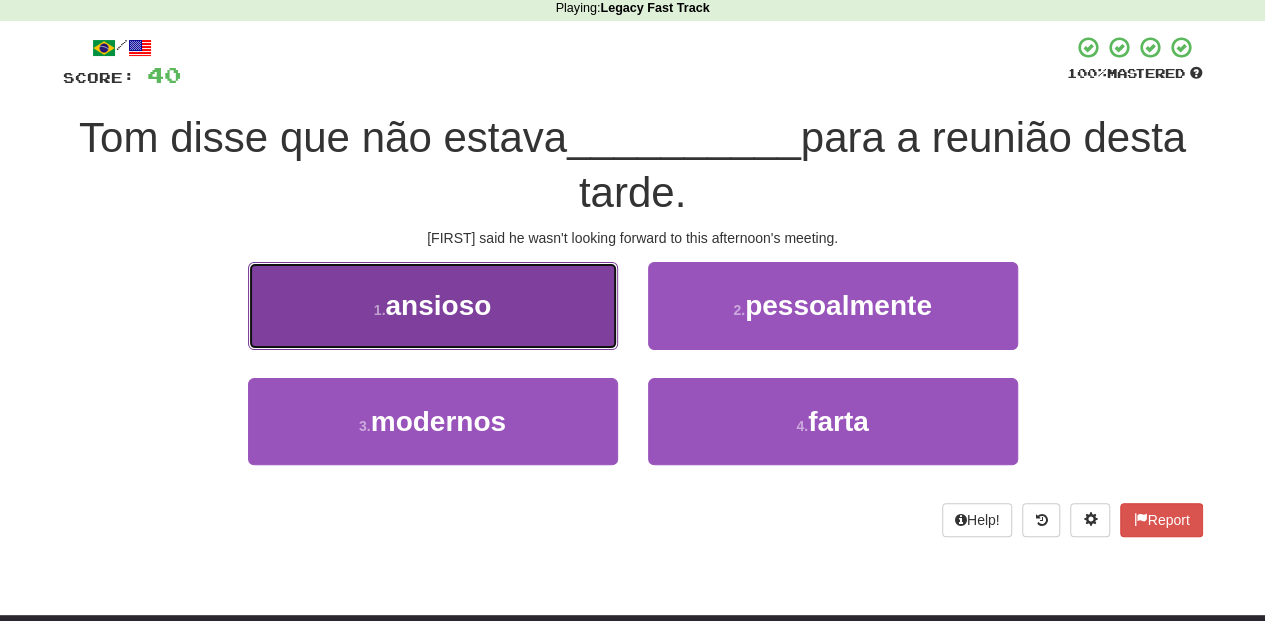 click on "1 .  ansioso" at bounding box center (433, 305) 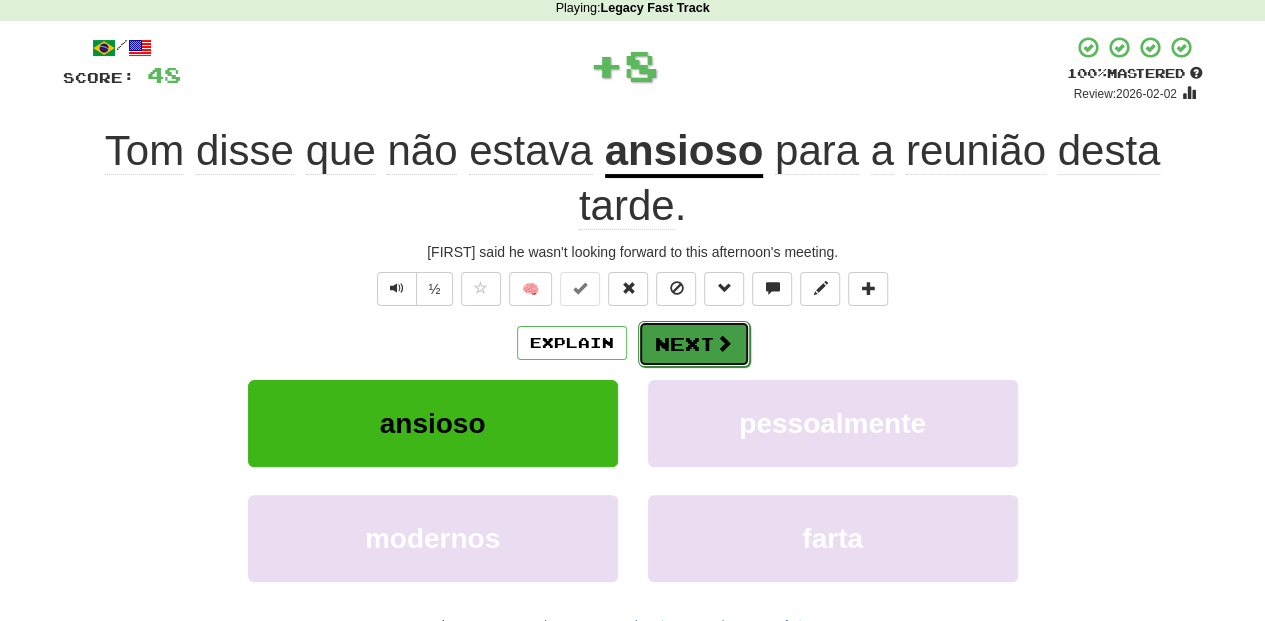 click on "Next" at bounding box center (694, 344) 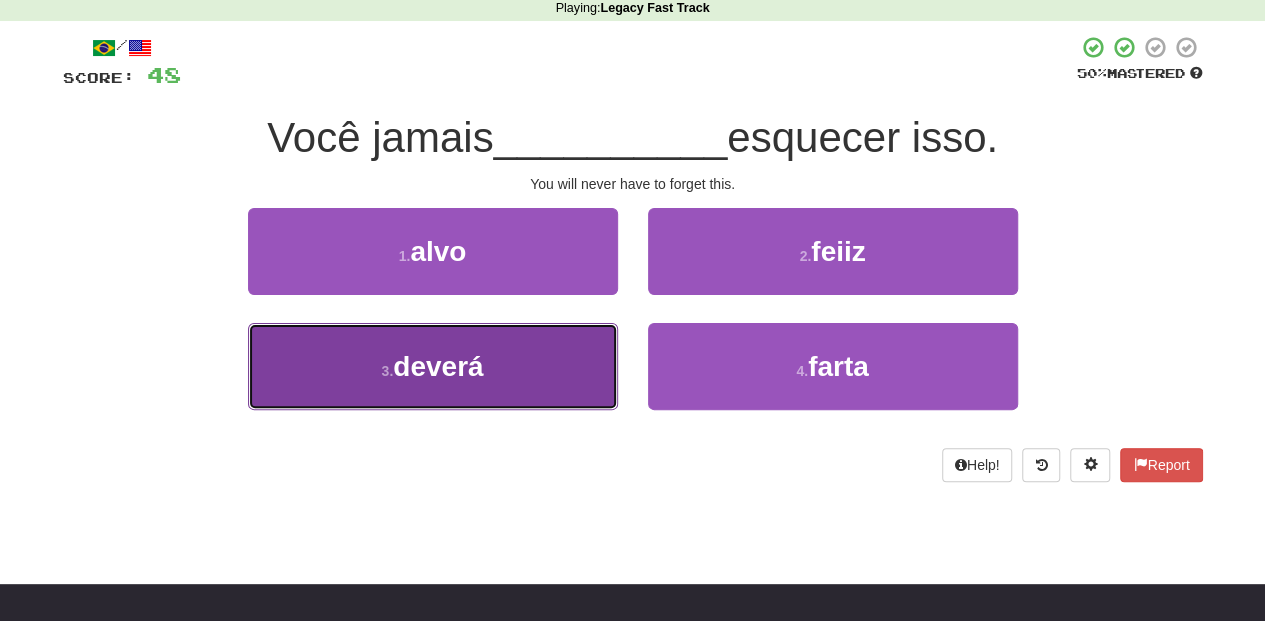 click on "3 . deverá" at bounding box center (433, 366) 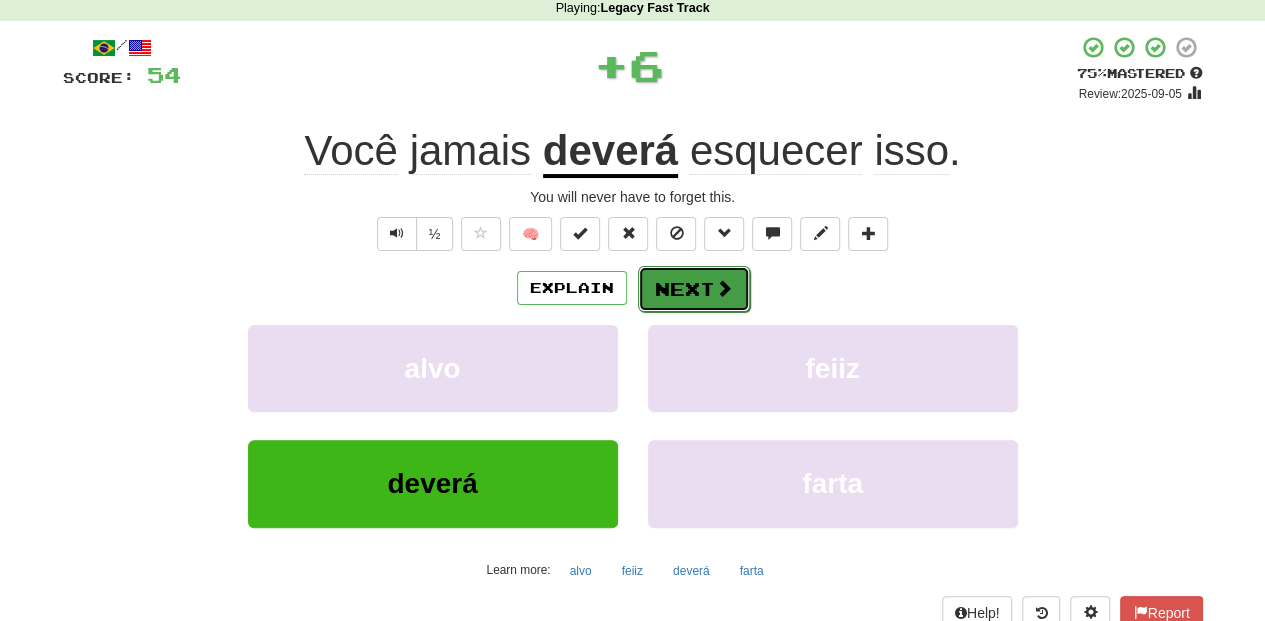 click on "Next" at bounding box center [694, 289] 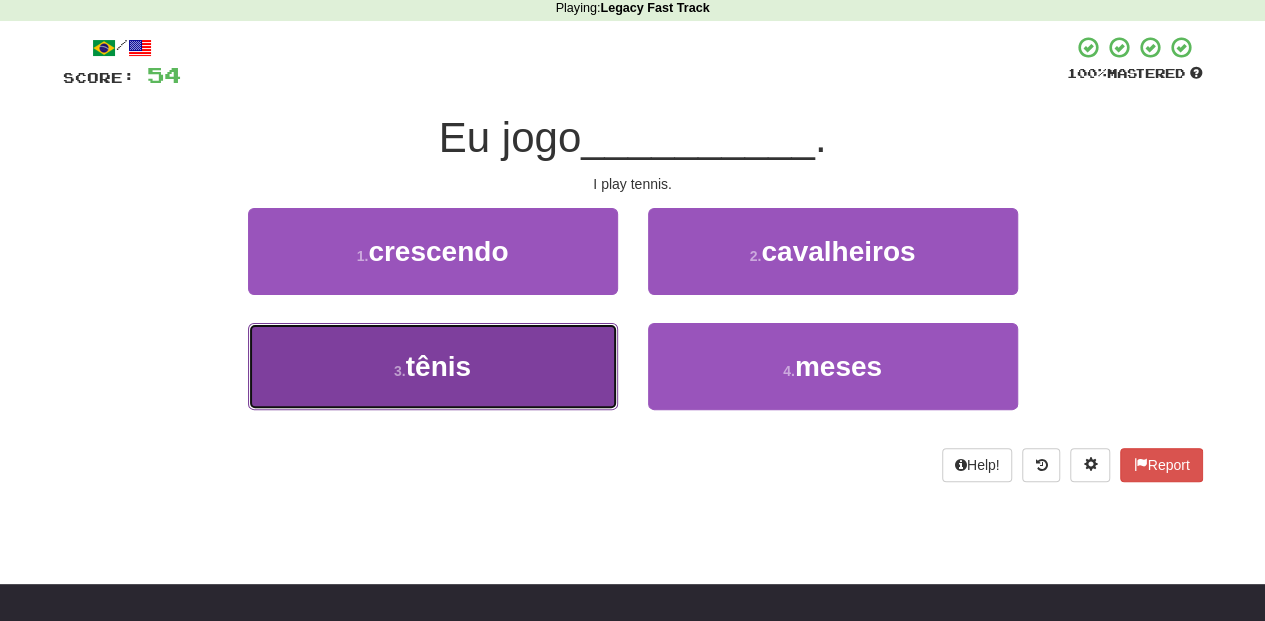 click on "3 . tênis" at bounding box center (433, 366) 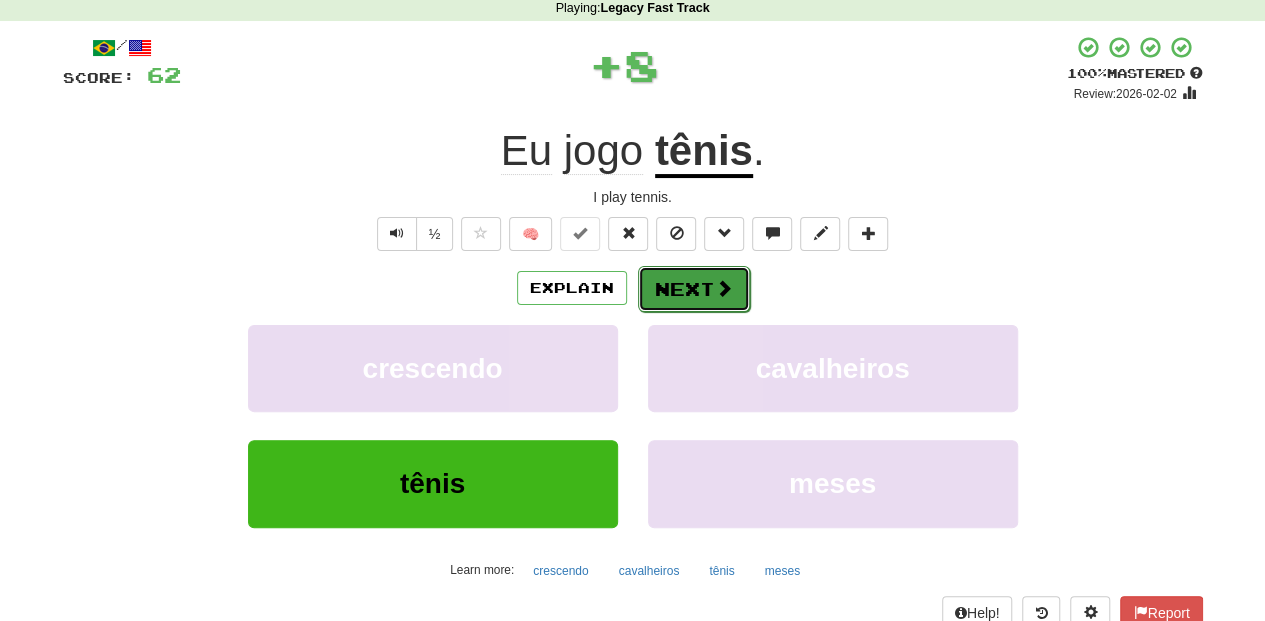 click on "Next" at bounding box center [694, 289] 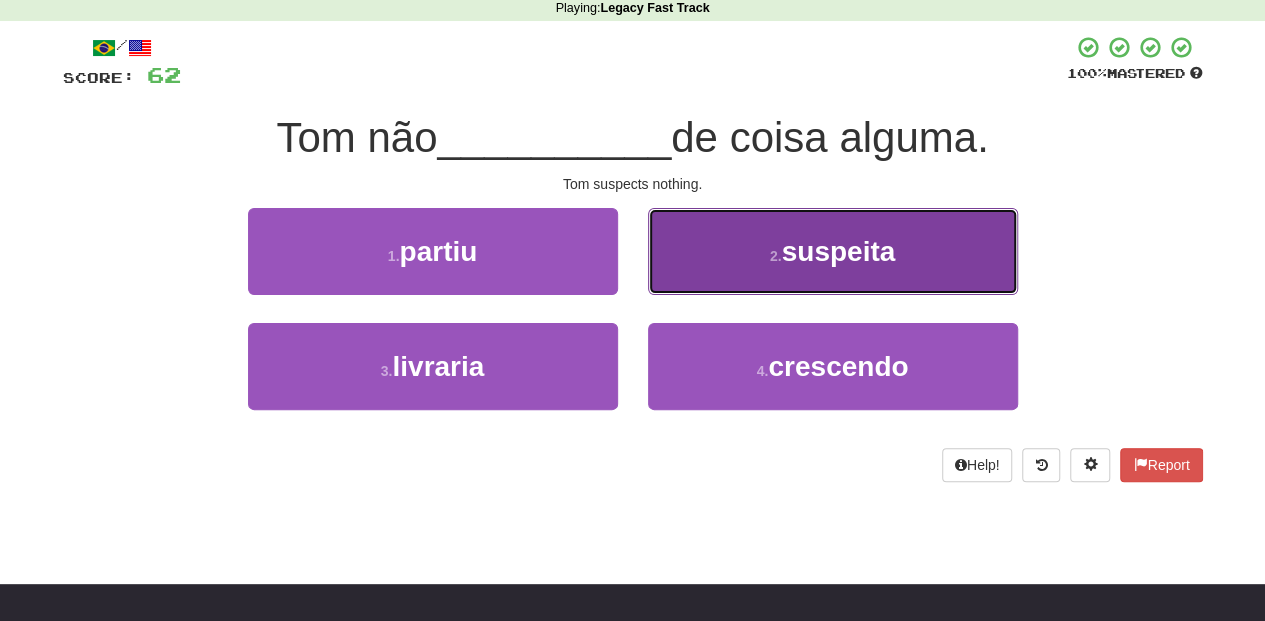 click on "2 . suspeita" at bounding box center [833, 251] 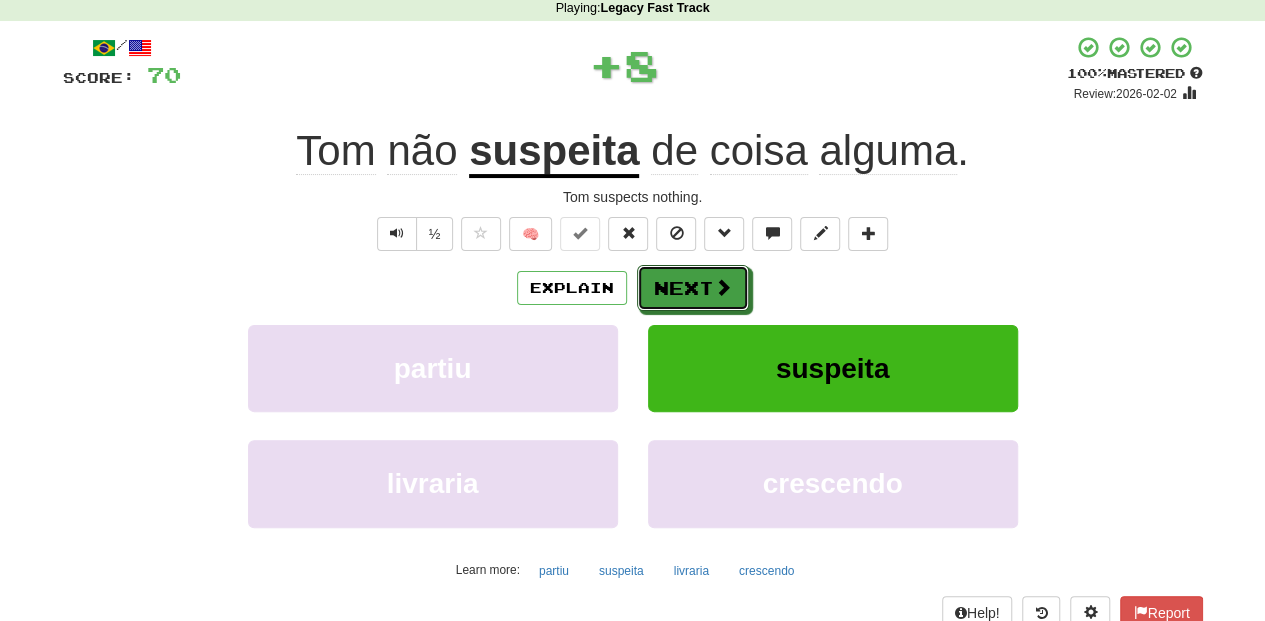 click on "Next" at bounding box center [693, 288] 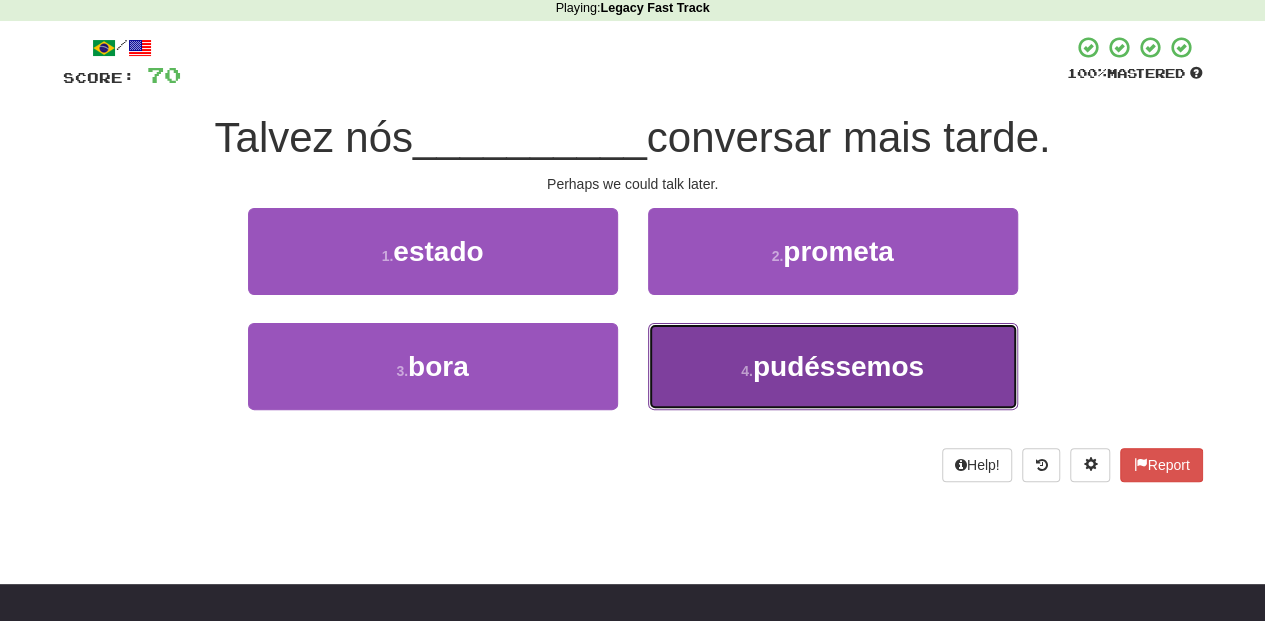 click on "4 . pudéssemos" at bounding box center (833, 366) 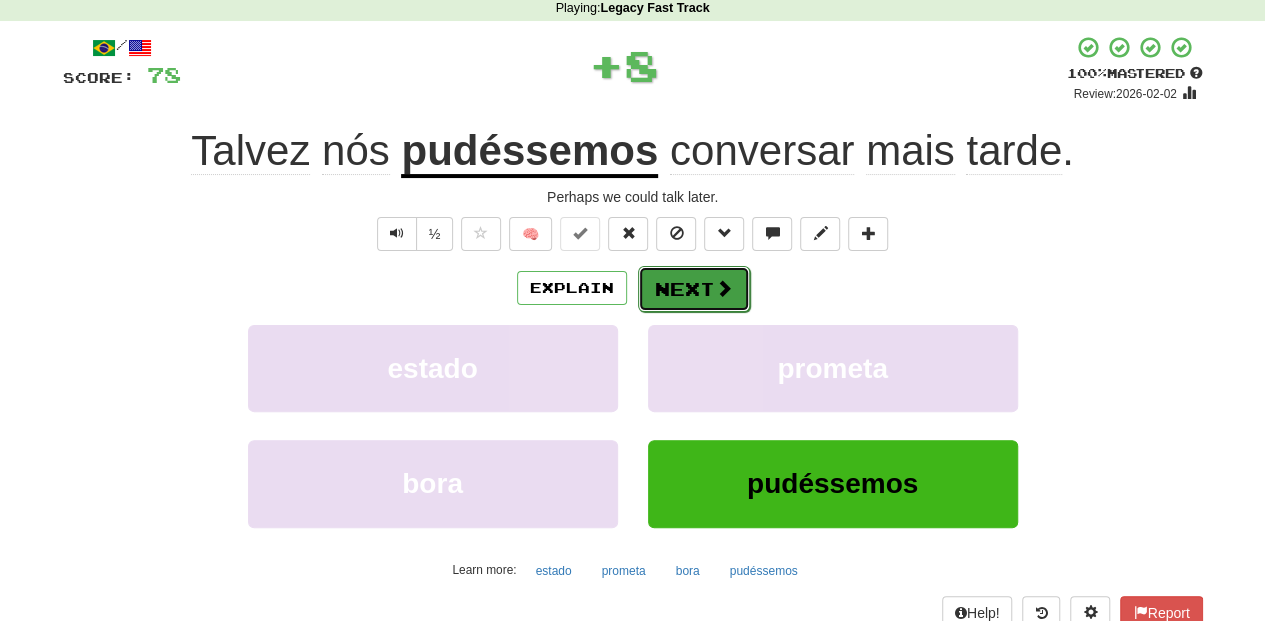 click on "Next" at bounding box center (694, 289) 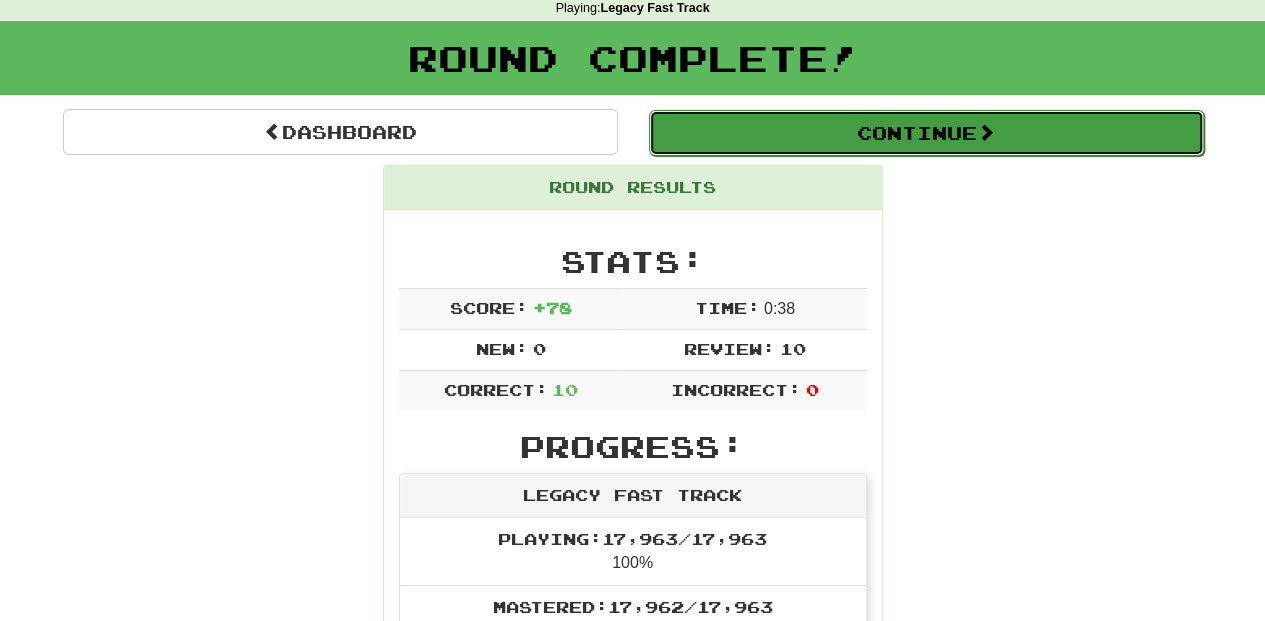 click on "Continue" at bounding box center (926, 133) 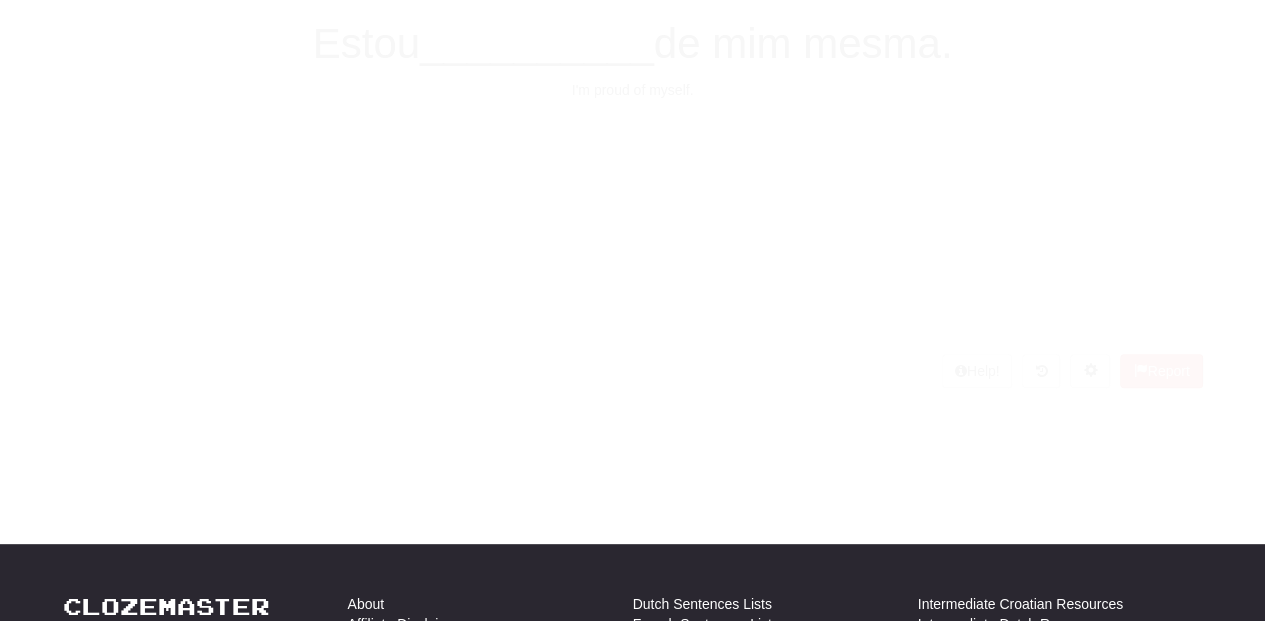 scroll, scrollTop: 87, scrollLeft: 0, axis: vertical 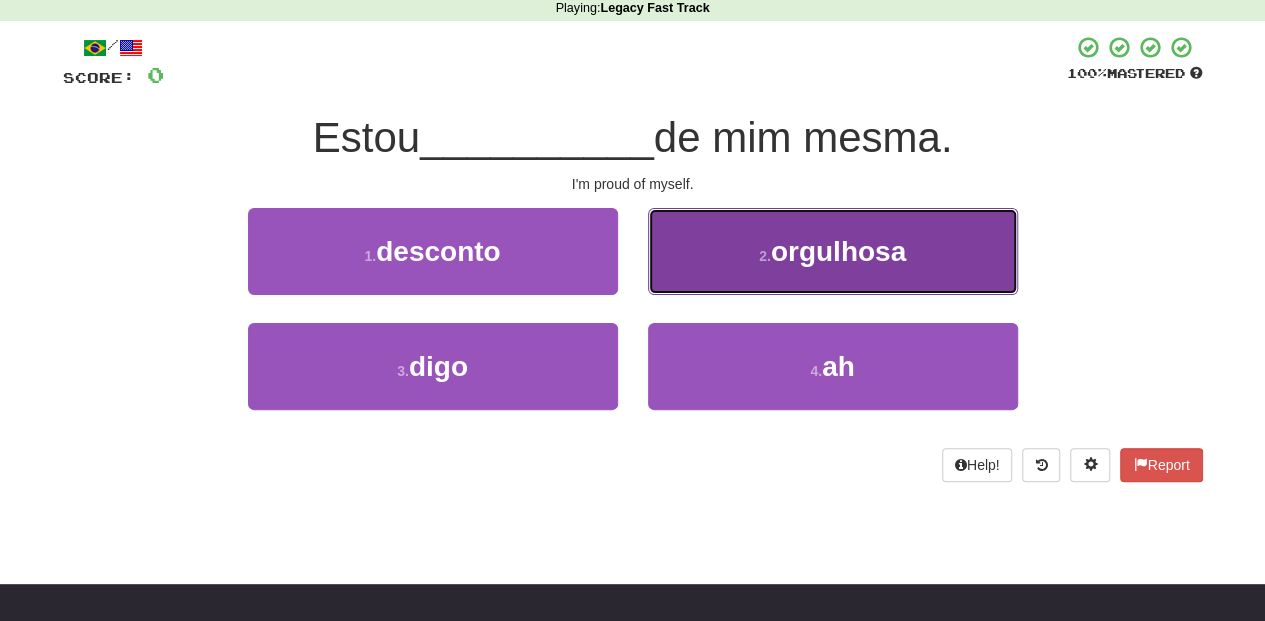click on "2 . orgulhosa" at bounding box center (833, 251) 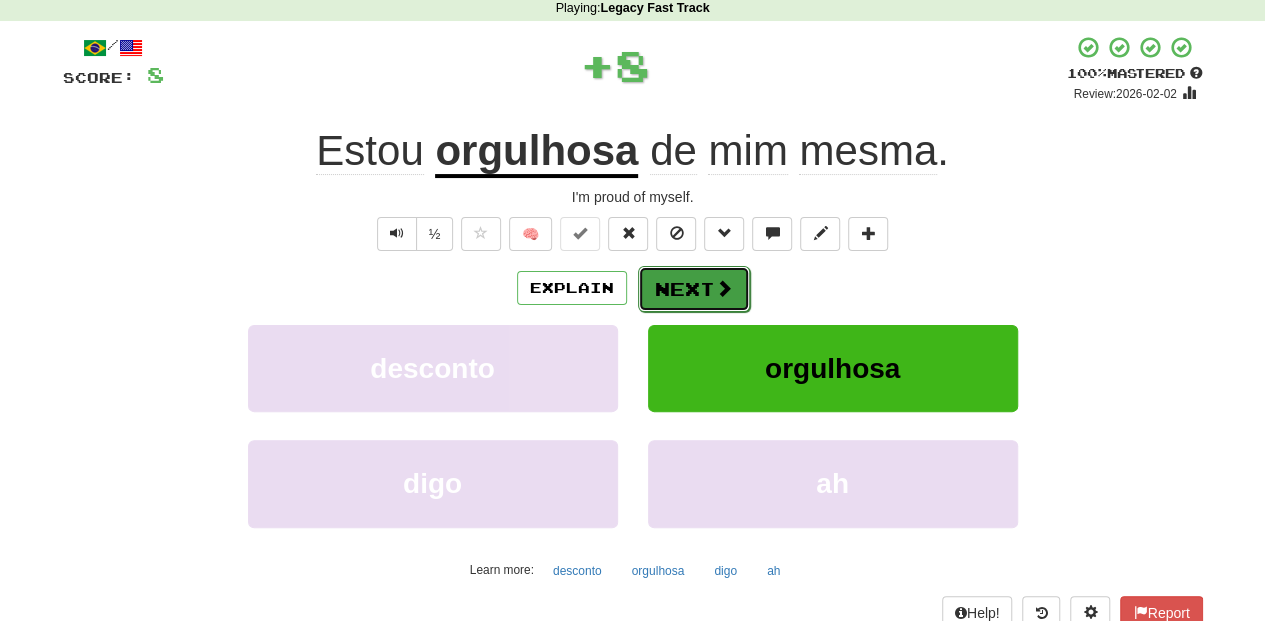 click on "Next" at bounding box center [694, 289] 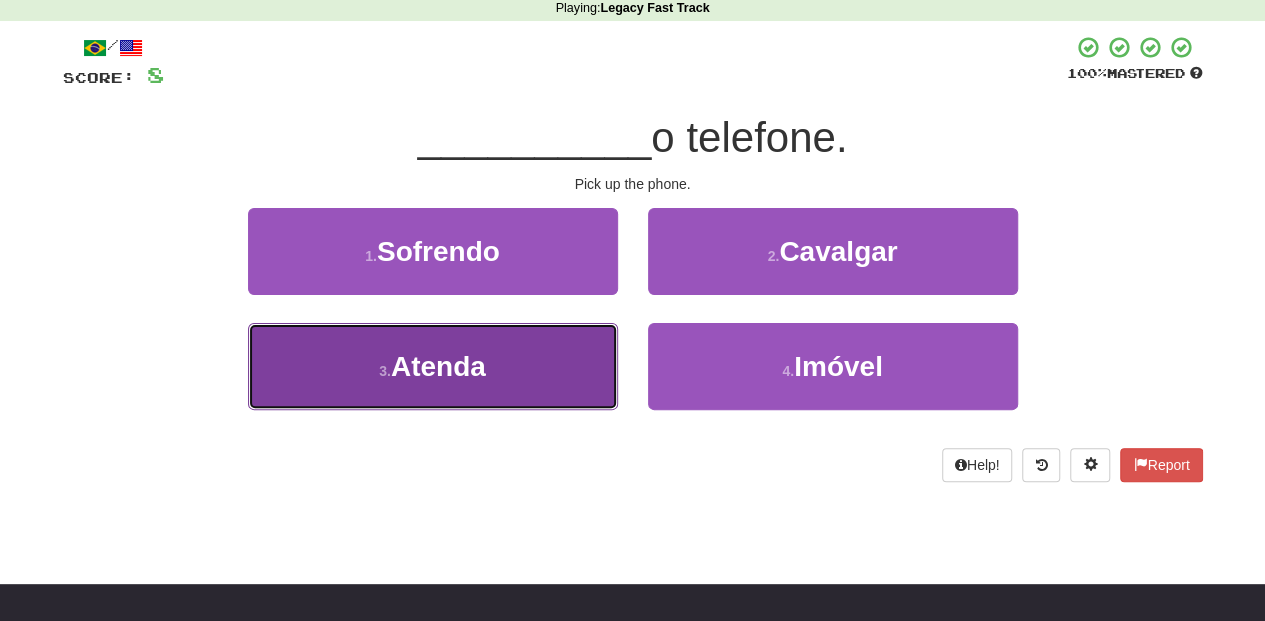 click on "3 . Atenda" at bounding box center [433, 366] 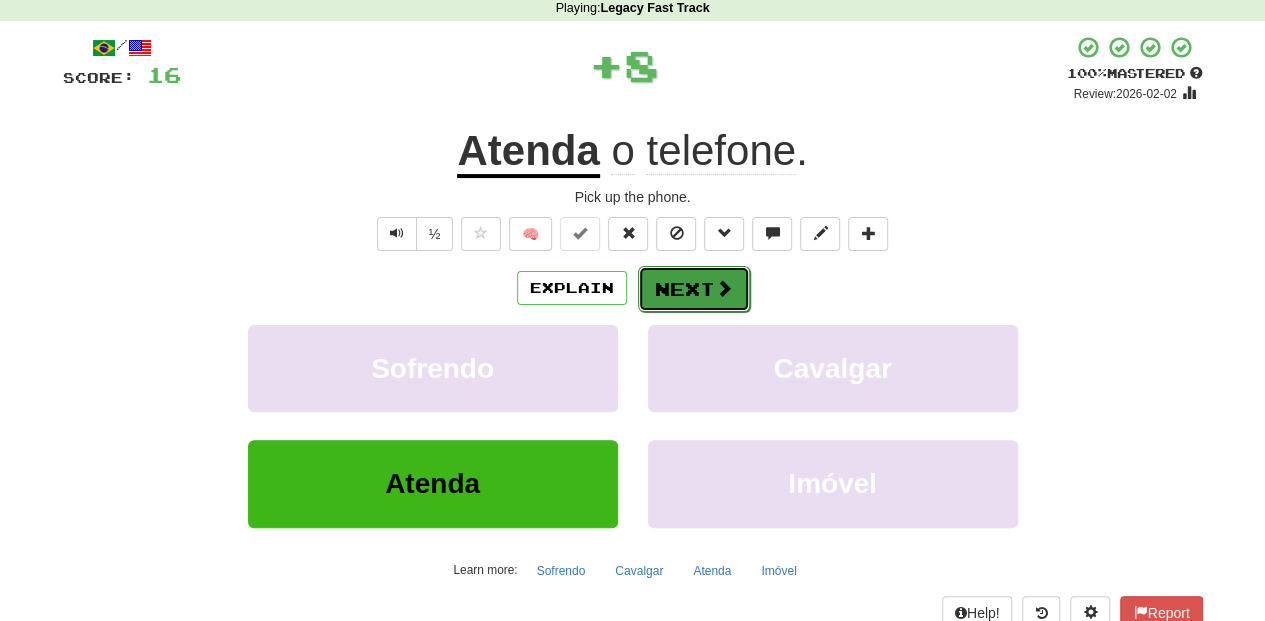 click on "Next" at bounding box center (694, 289) 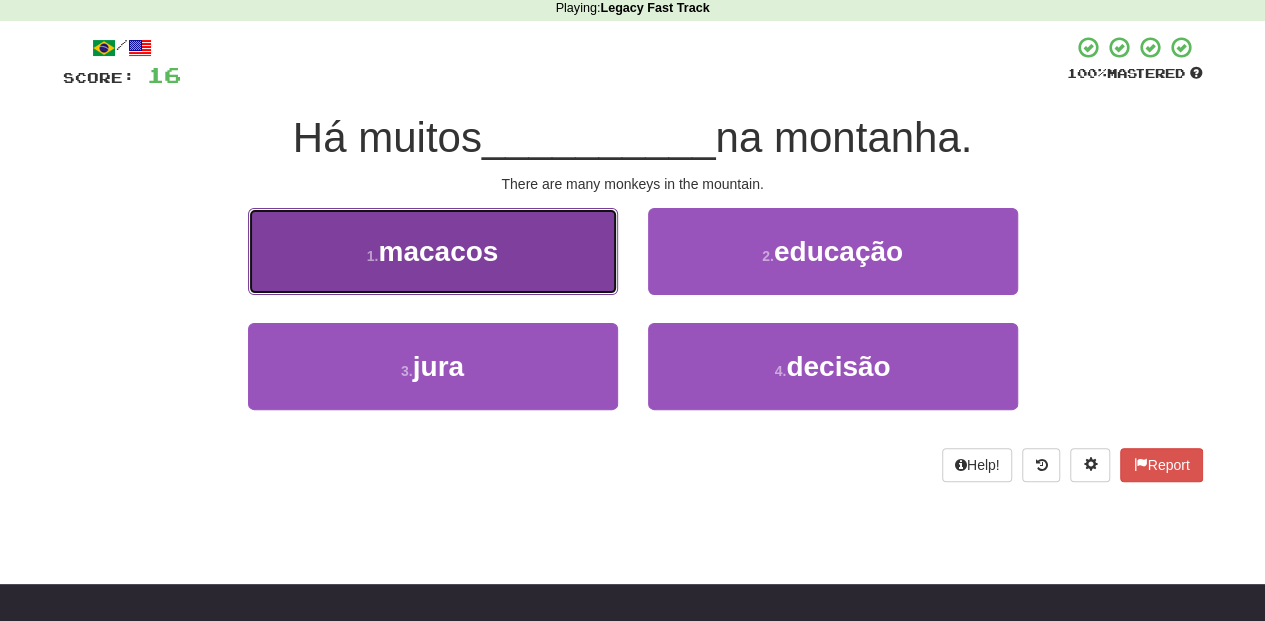 click on "1 . macacos" at bounding box center [433, 251] 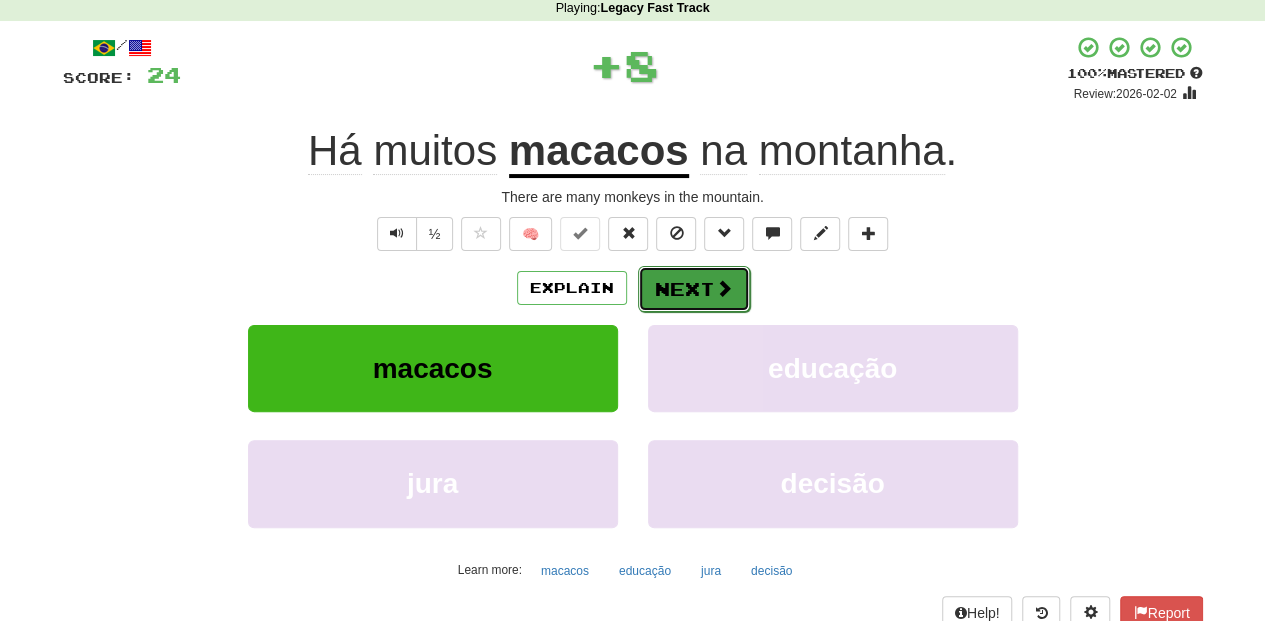 click on "Next" at bounding box center (694, 289) 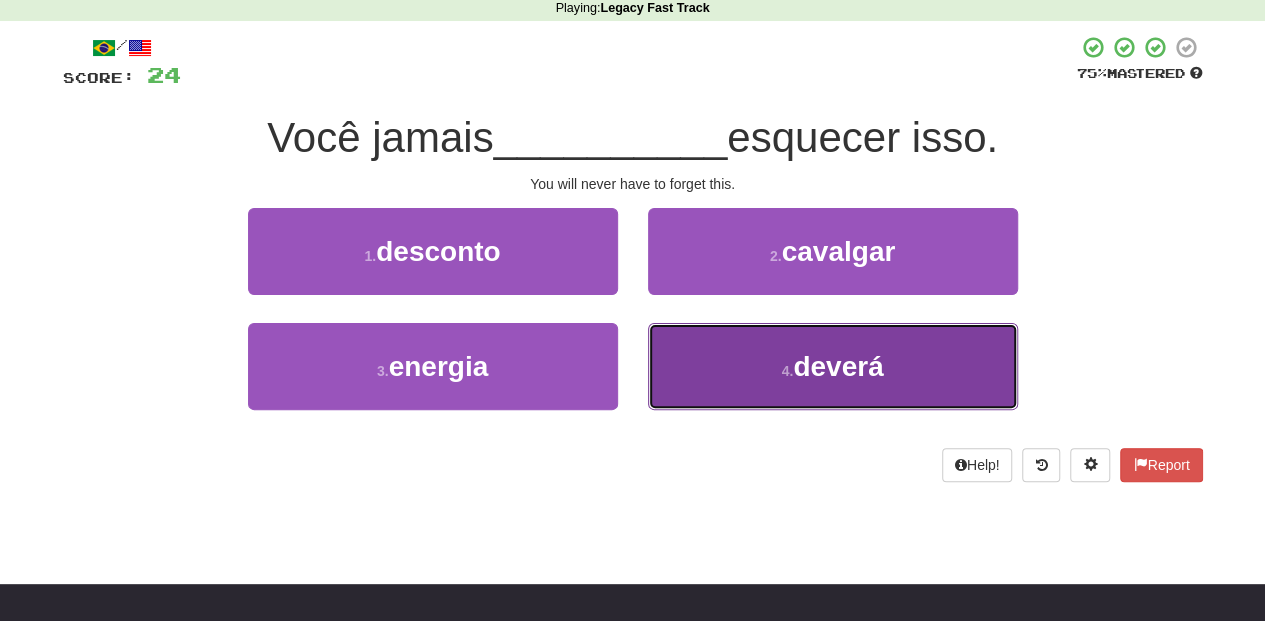 click on "4 . deverá" at bounding box center (833, 366) 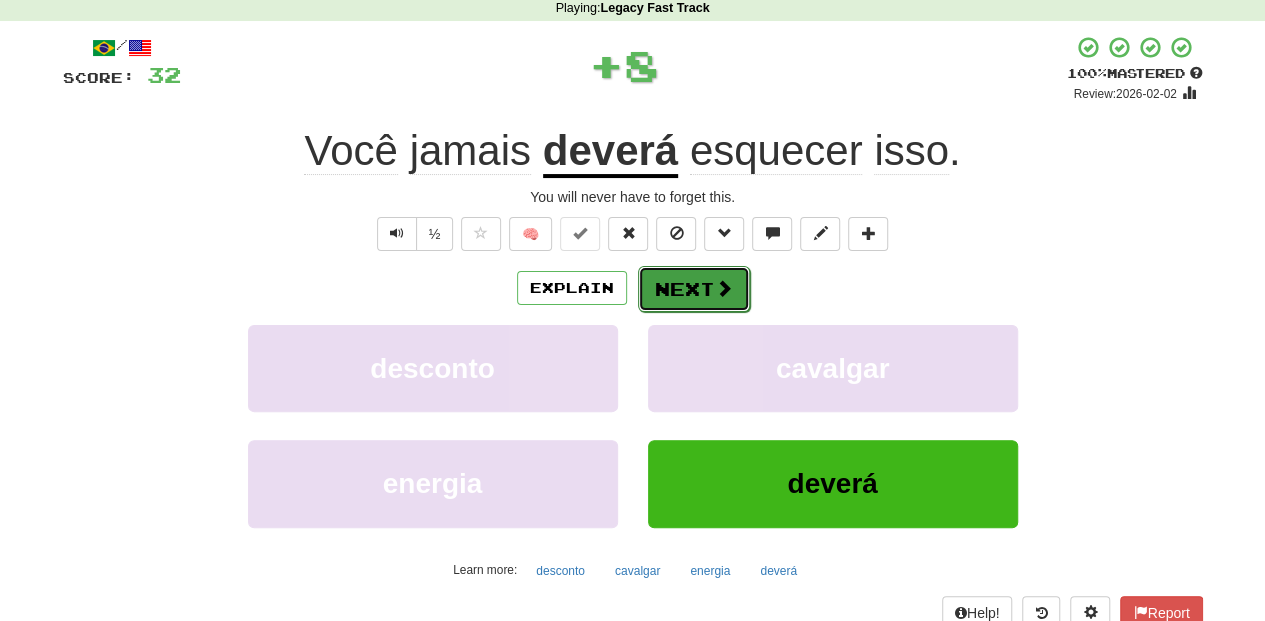 click on "Next" at bounding box center [694, 289] 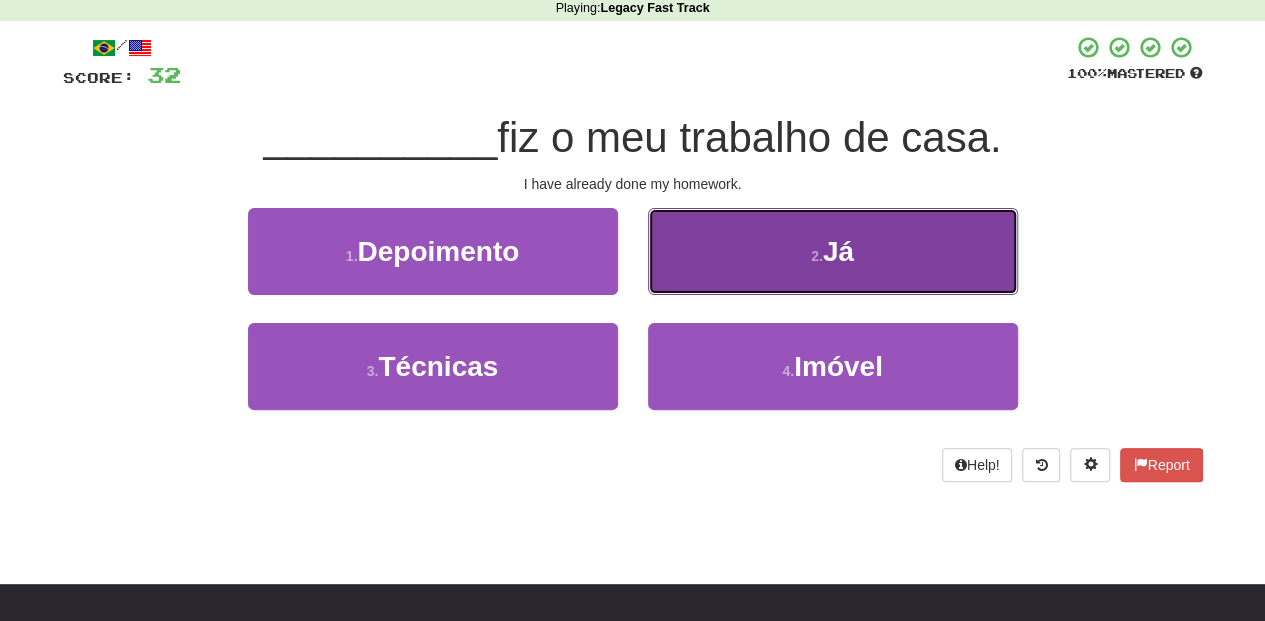 click on "2 .  Já" at bounding box center (833, 251) 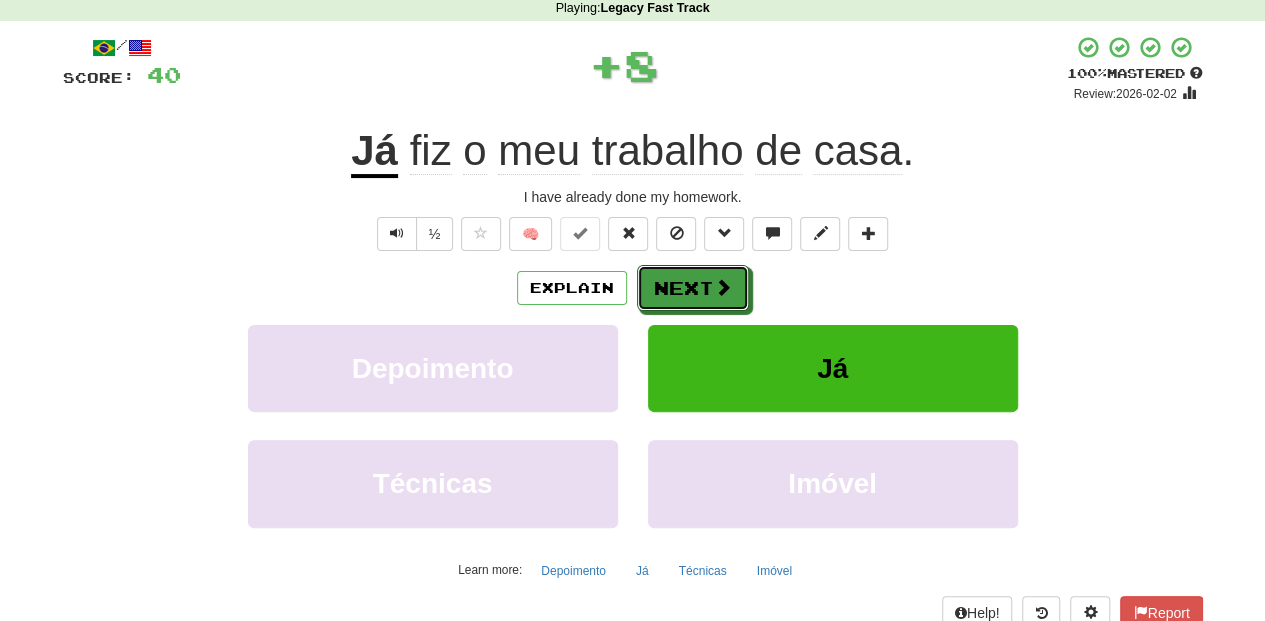click on "Next" at bounding box center (693, 288) 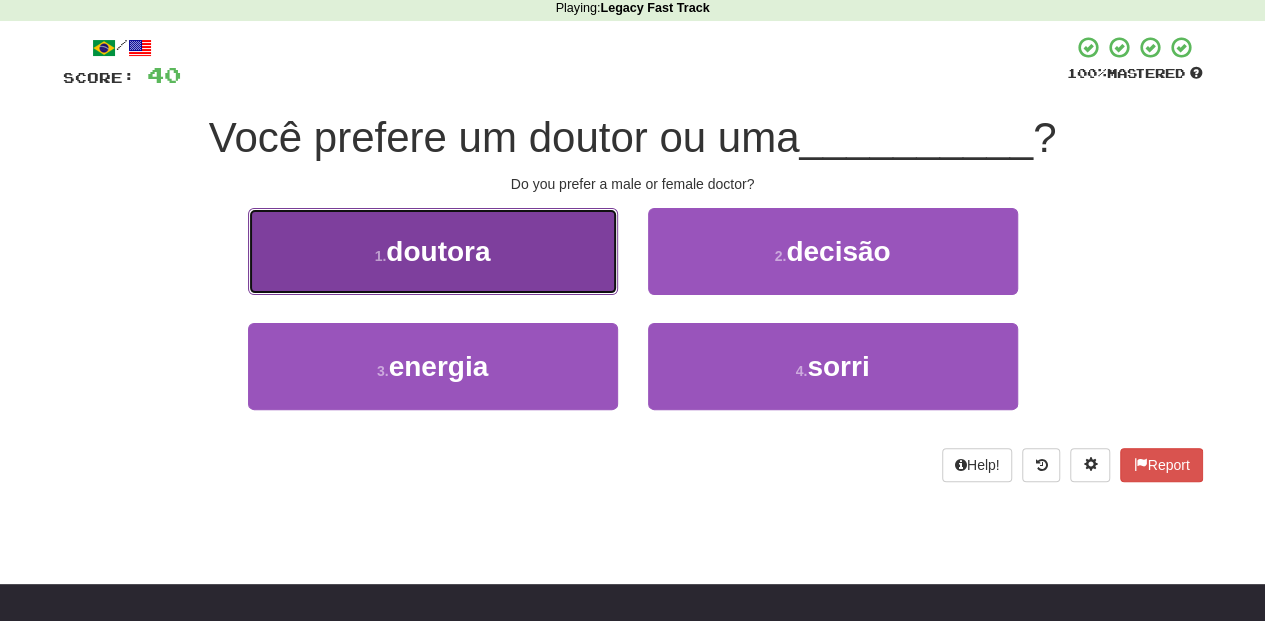 click on "1 .  doutora" at bounding box center [433, 251] 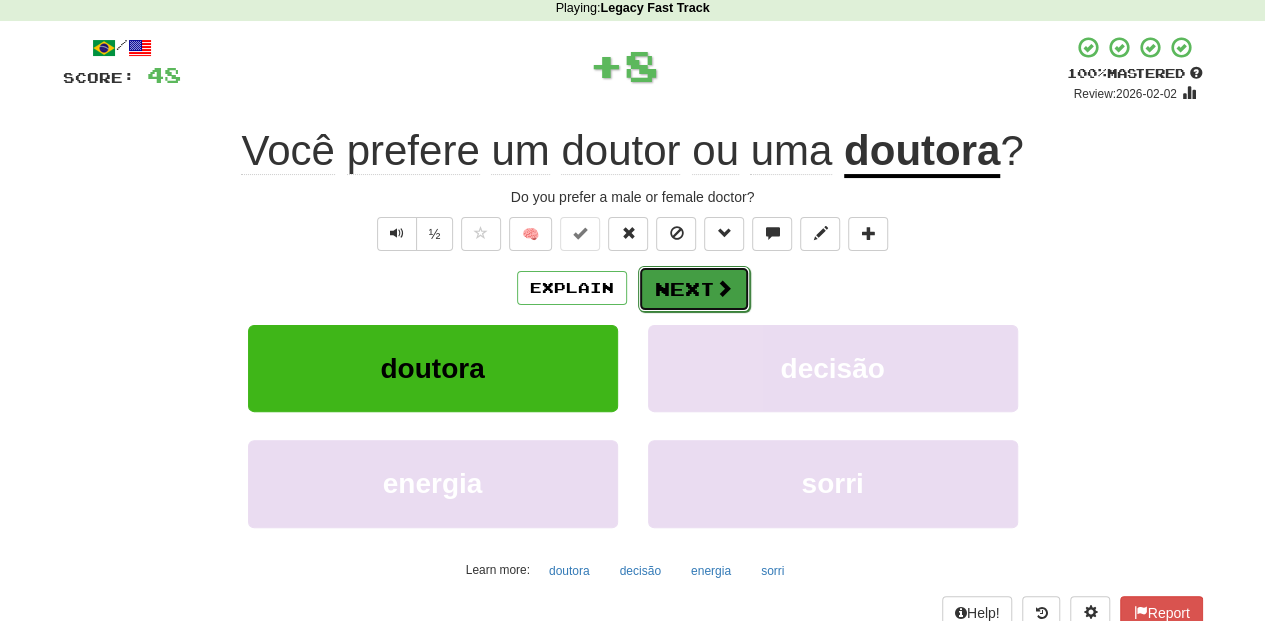 click on "Next" at bounding box center (694, 289) 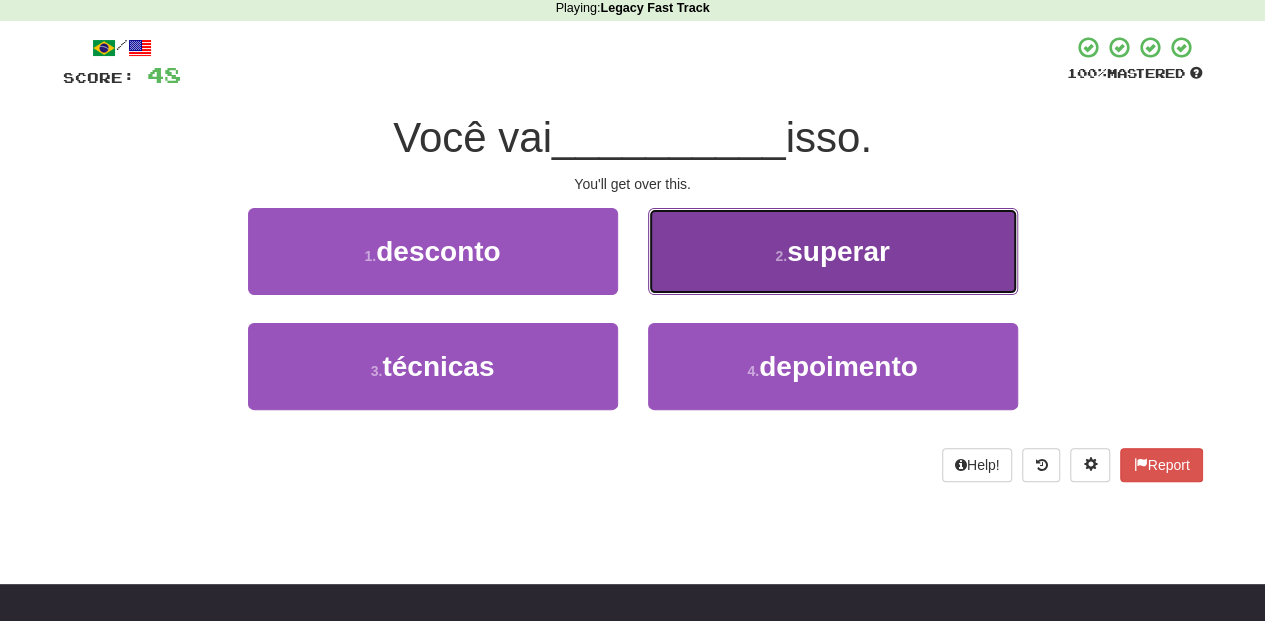 click on "2 . superar" at bounding box center (833, 251) 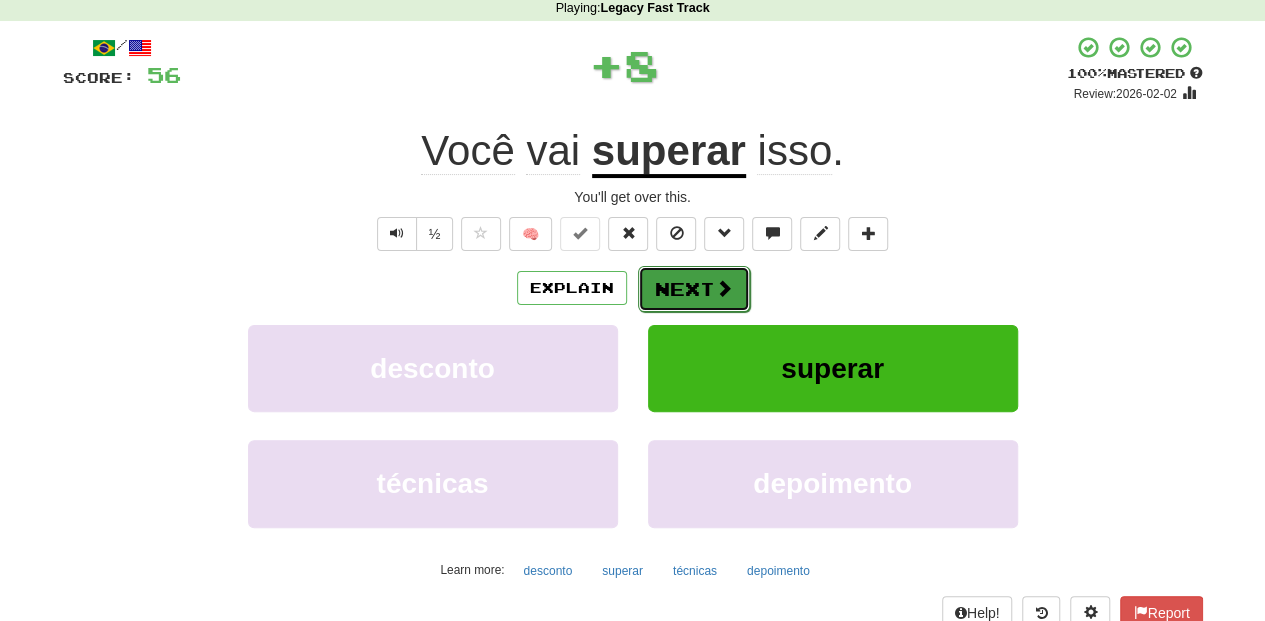 click on "Next" at bounding box center (694, 289) 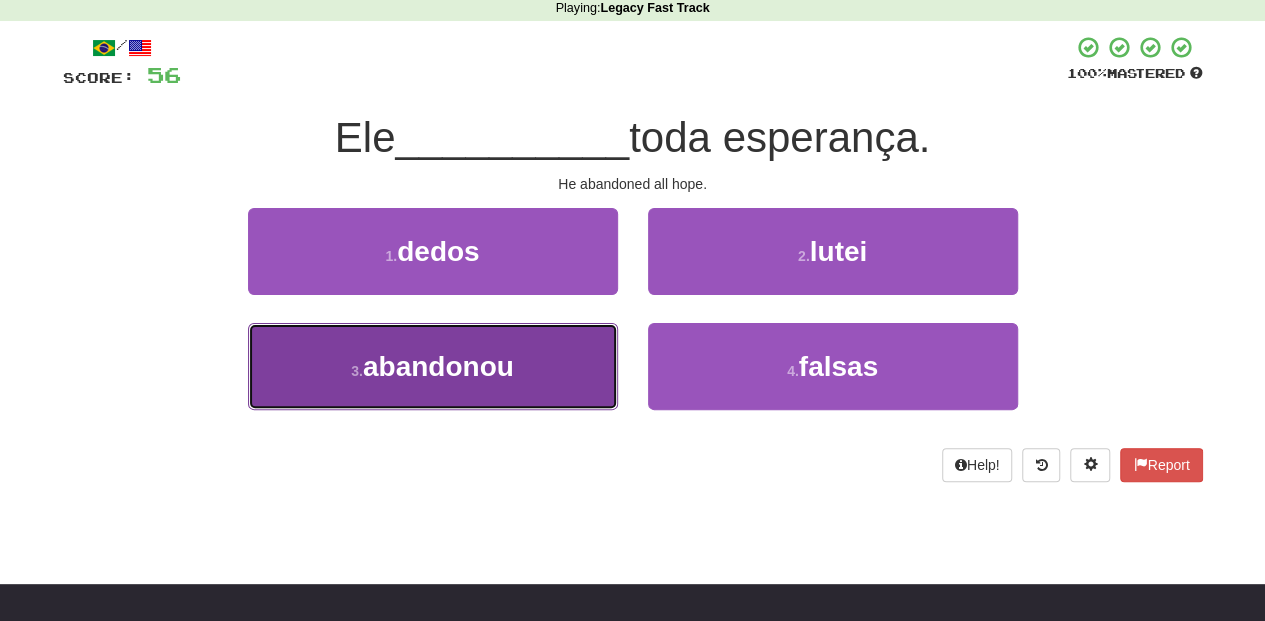 click on "3 . abandonou" at bounding box center (433, 366) 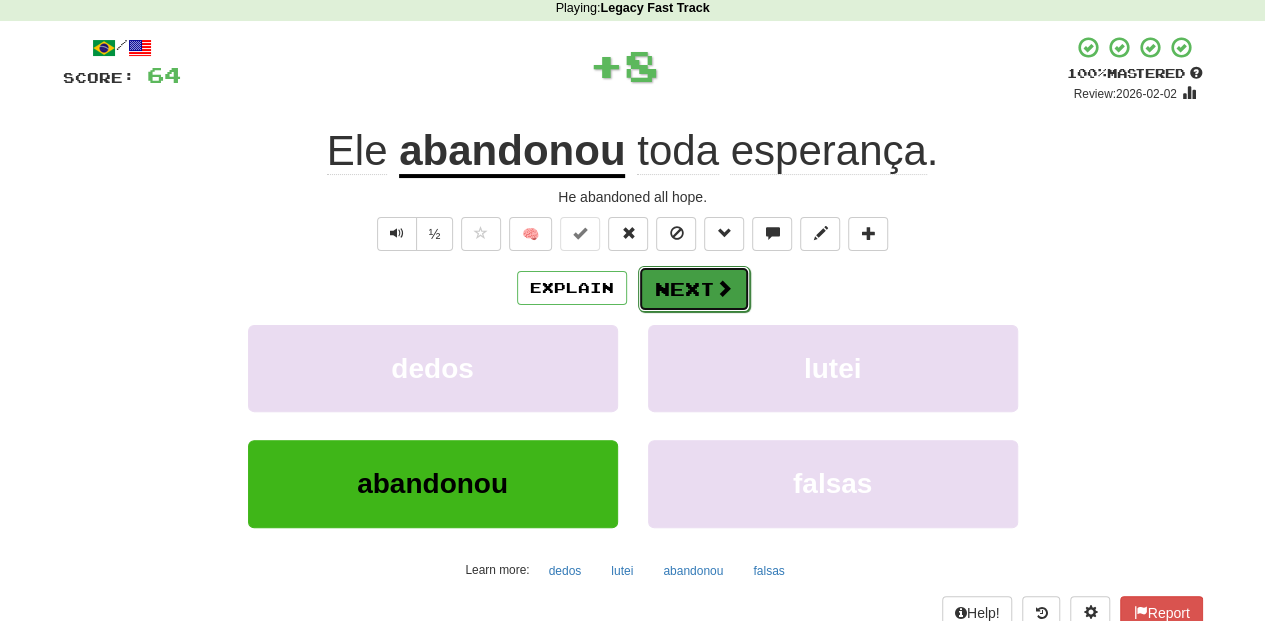 click on "Next" at bounding box center [694, 289] 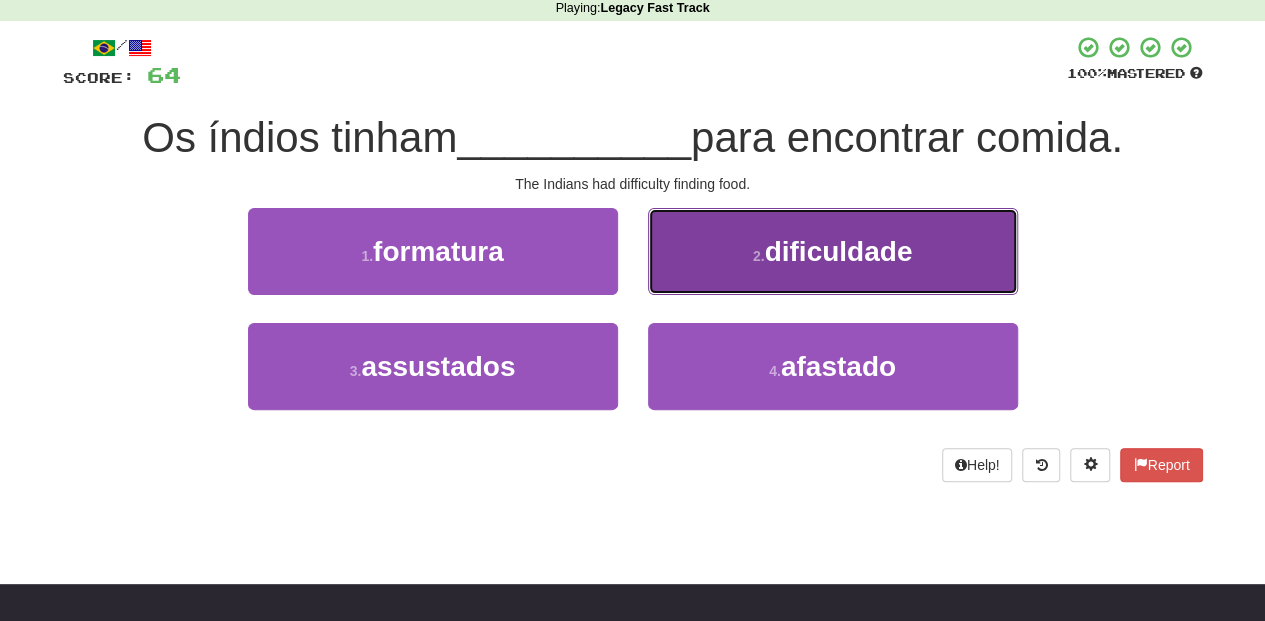 click on "2 .  dificuldade" at bounding box center [833, 251] 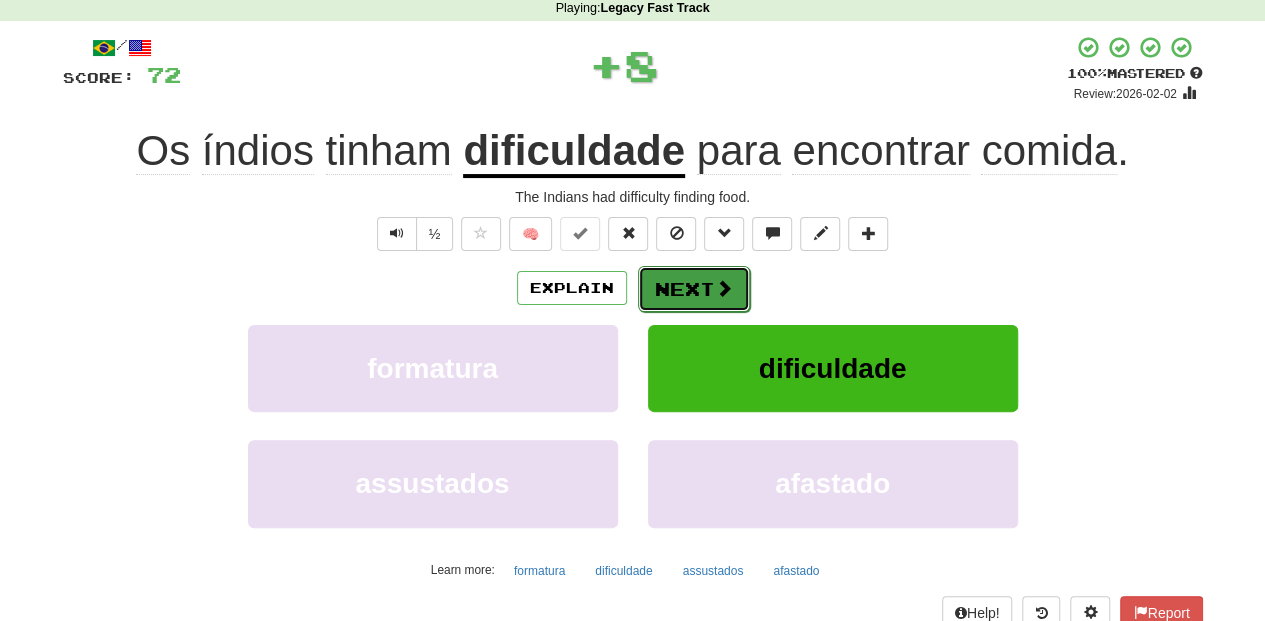 click on "Next" at bounding box center (694, 289) 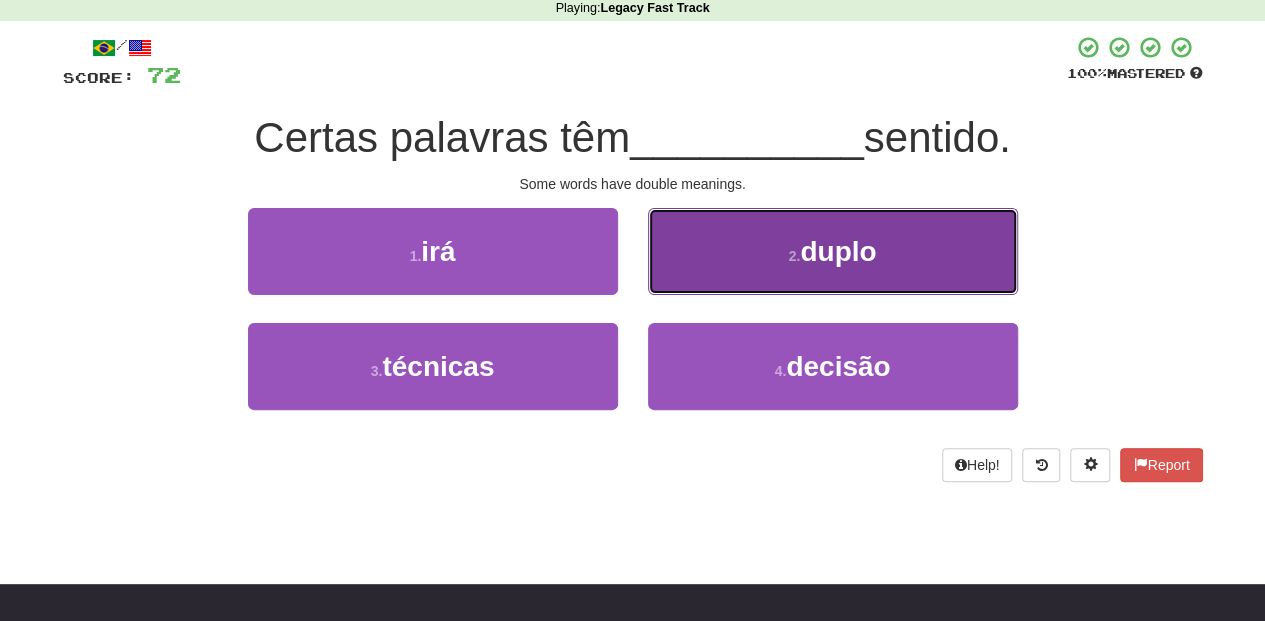 click on "2 . duplo" at bounding box center (833, 251) 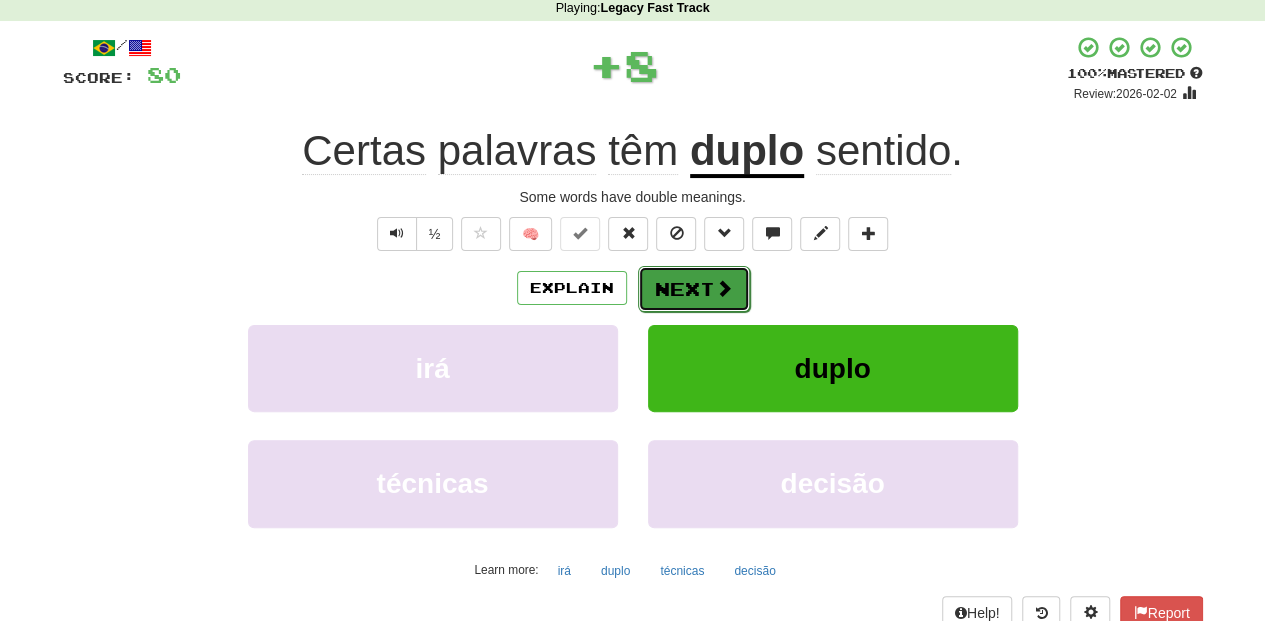 click on "Next" at bounding box center (694, 289) 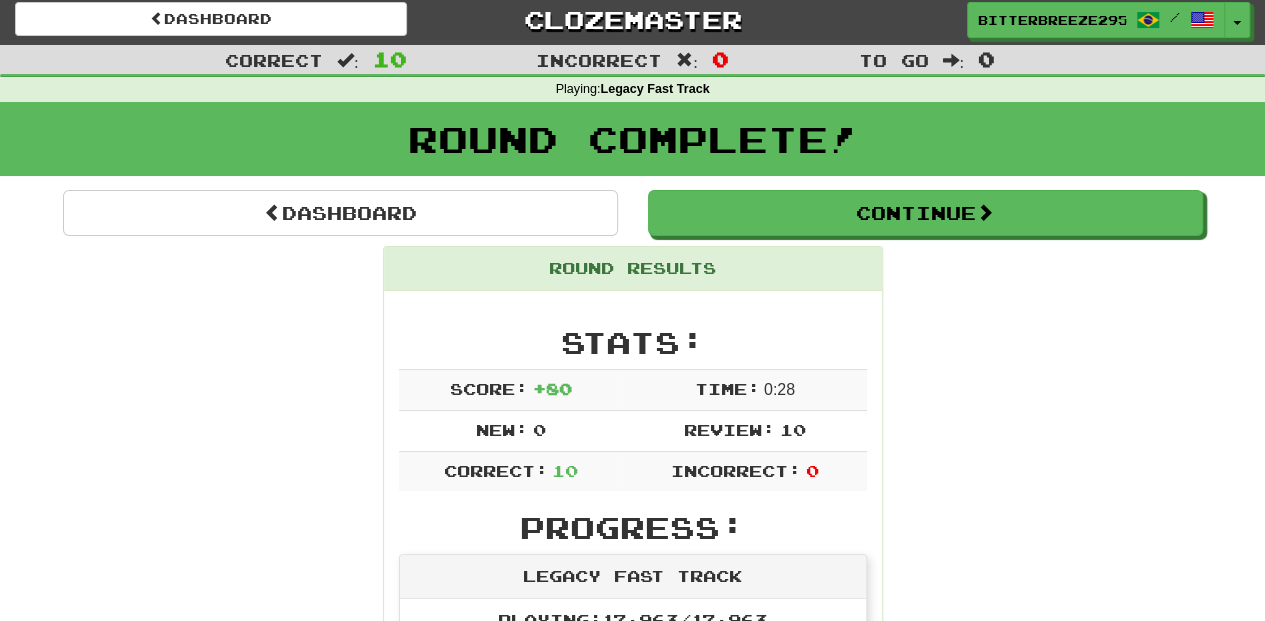 scroll, scrollTop: 0, scrollLeft: 0, axis: both 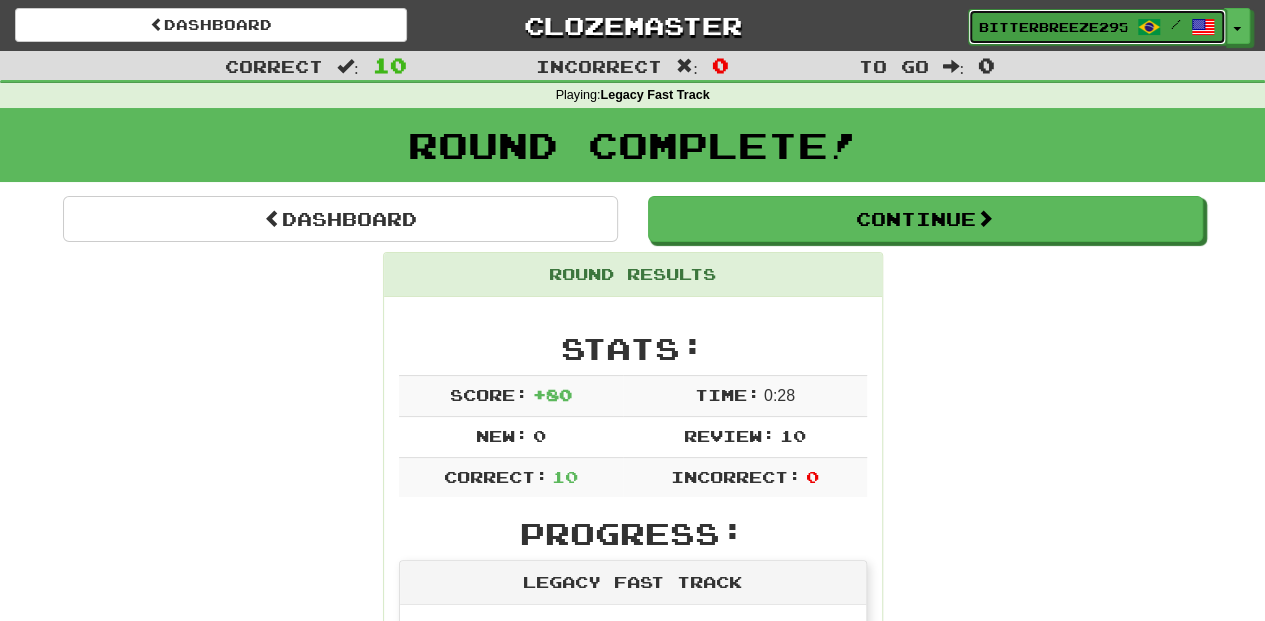 click on "BitterBreeze2956" at bounding box center (1053, 27) 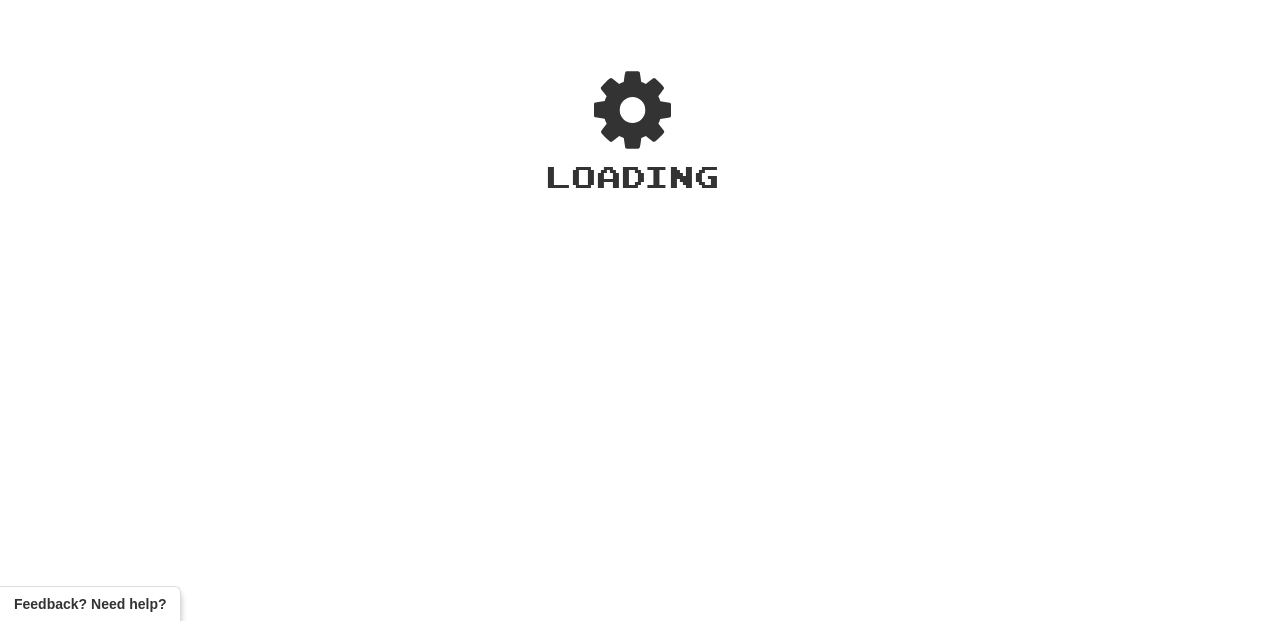 scroll, scrollTop: 0, scrollLeft: 0, axis: both 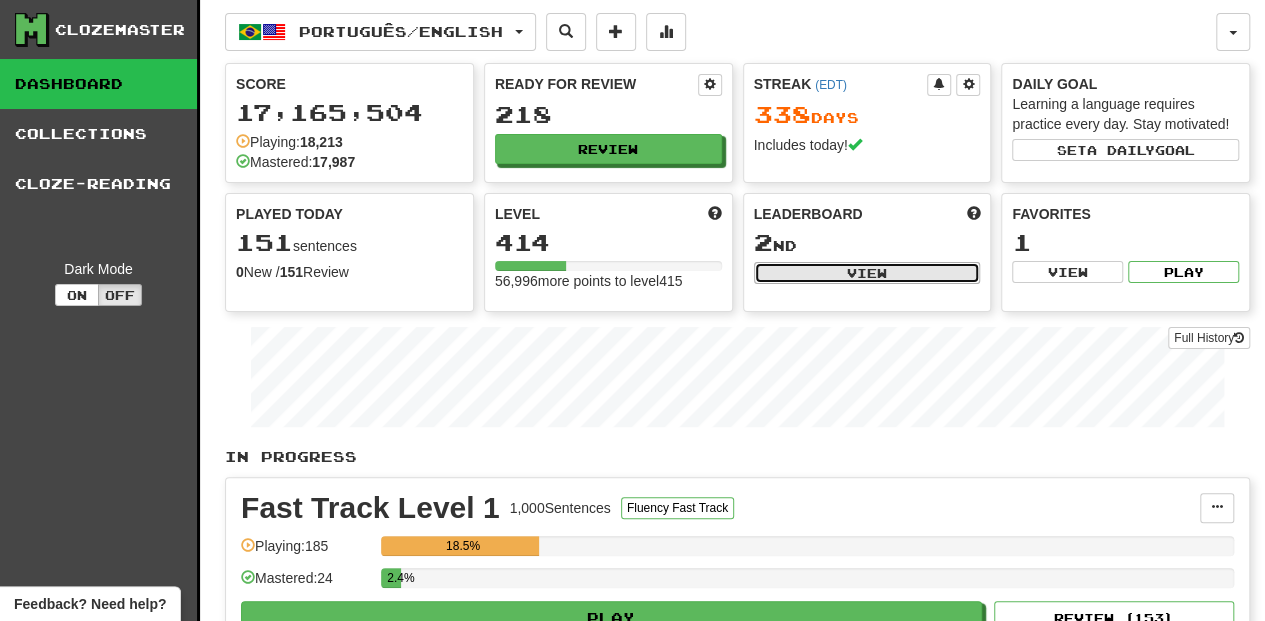 click on "View" at bounding box center [867, 273] 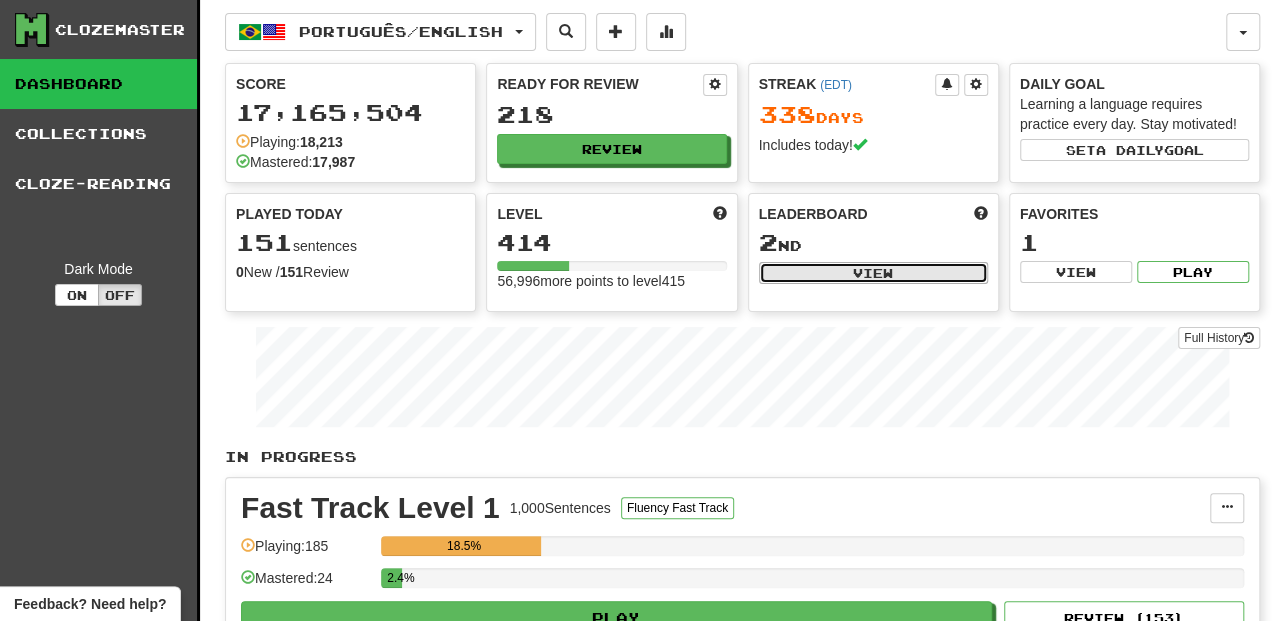 select on "**********" 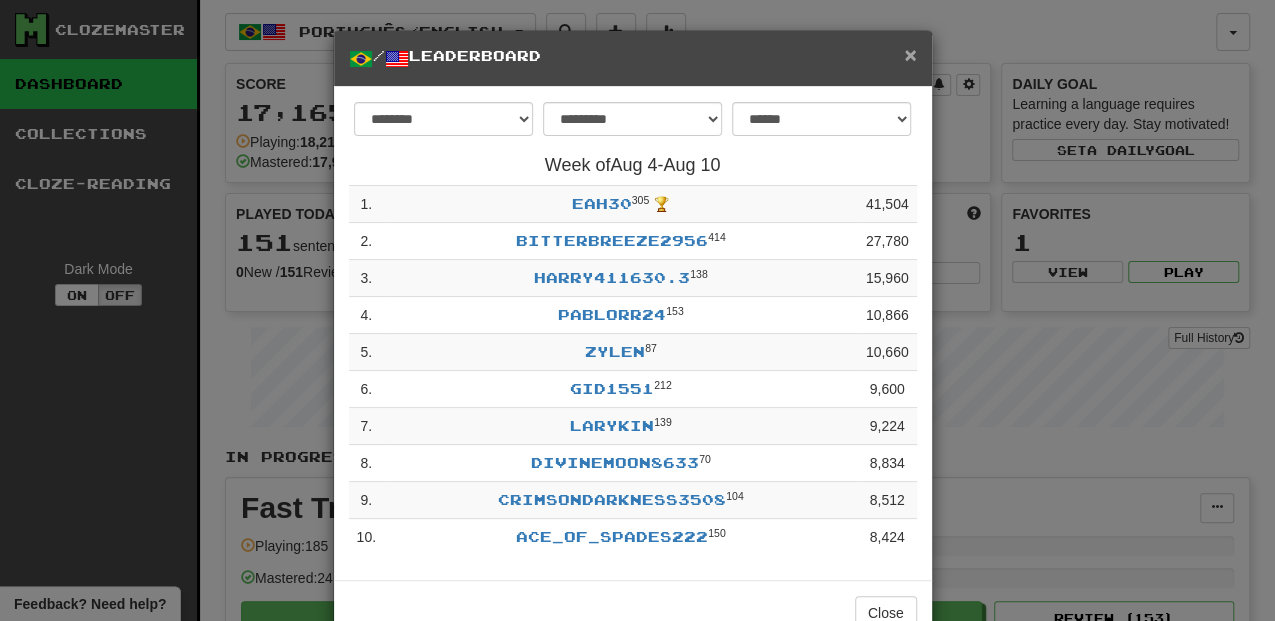 click on "×" at bounding box center (910, 54) 